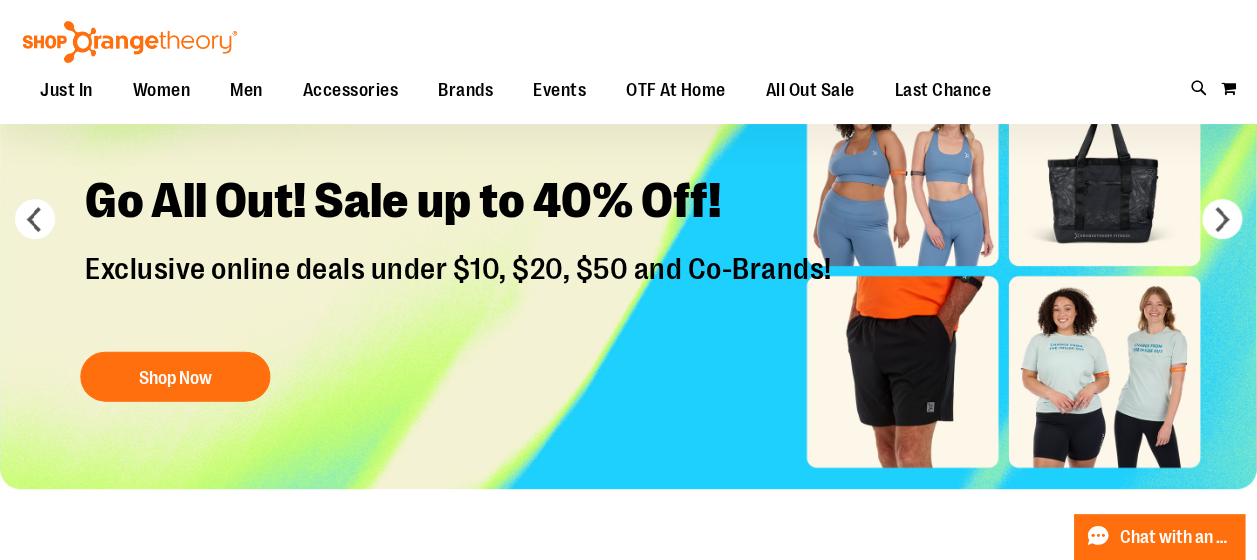 scroll, scrollTop: 0, scrollLeft: 0, axis: both 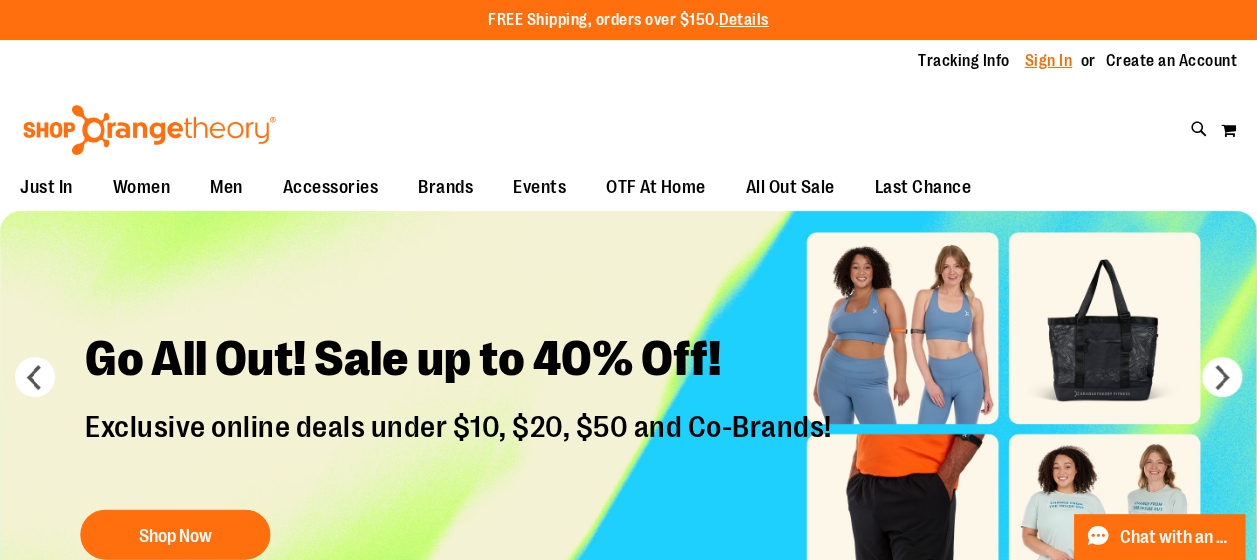 click on "Sign In" at bounding box center (1049, 61) 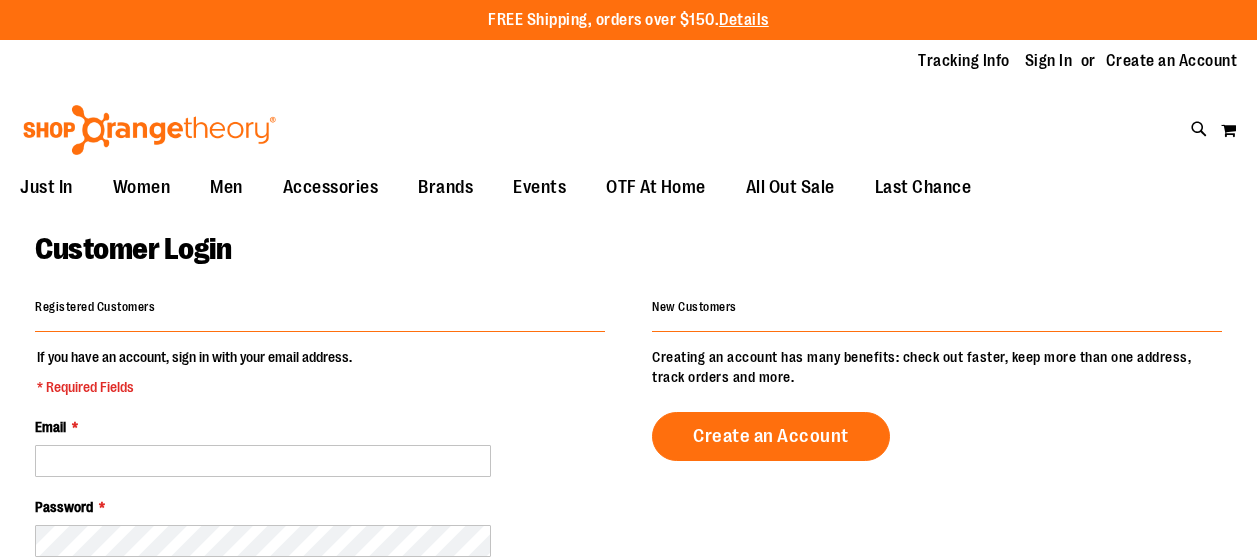 scroll, scrollTop: 0, scrollLeft: 0, axis: both 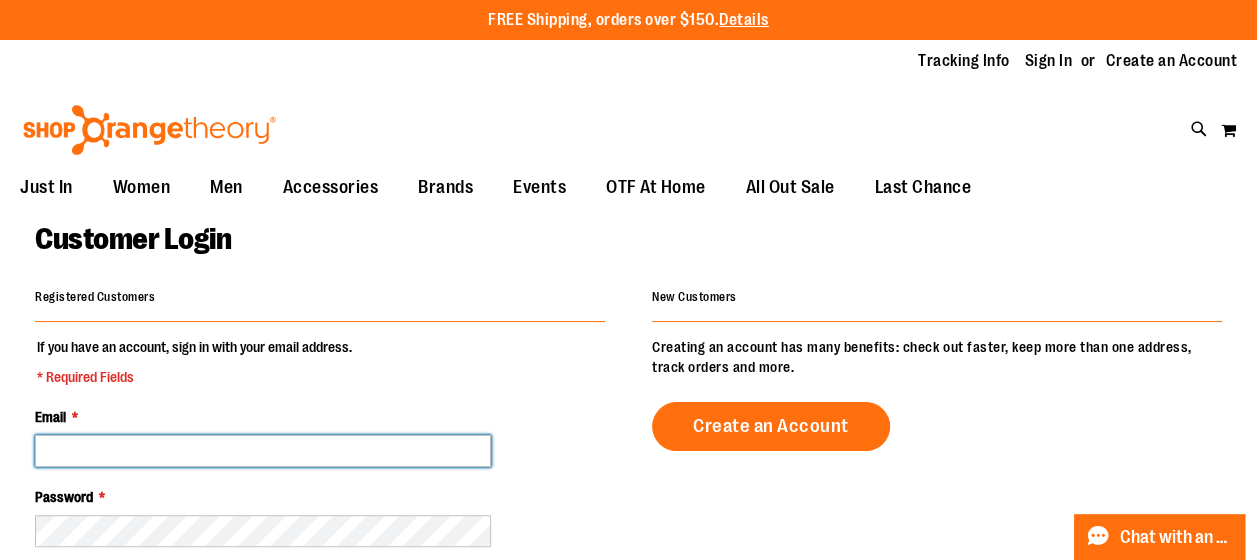 type on "**********" 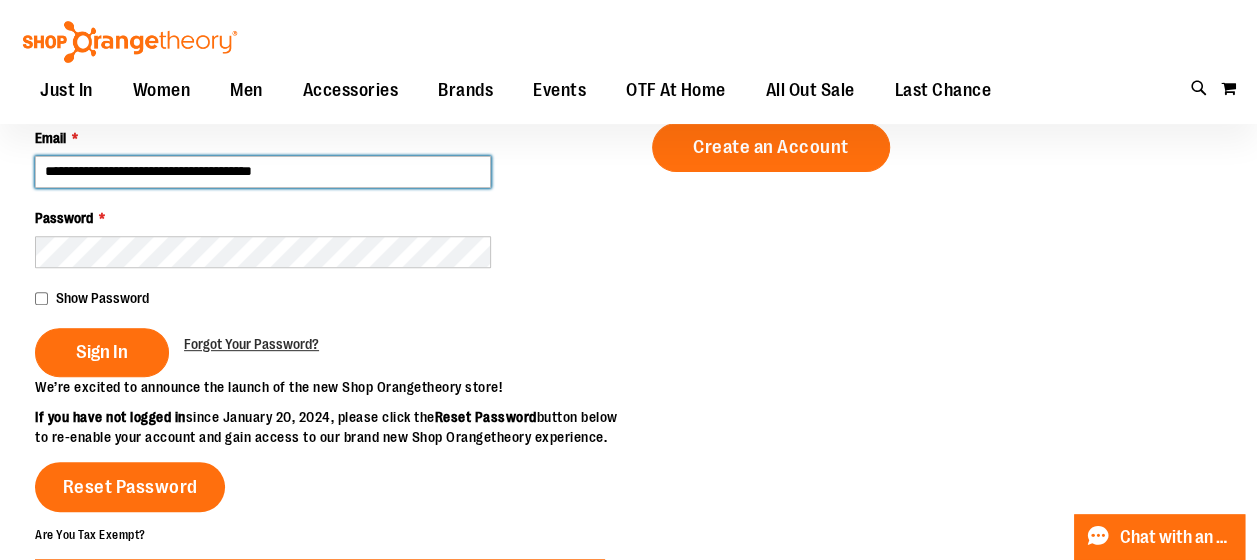 scroll, scrollTop: 279, scrollLeft: 0, axis: vertical 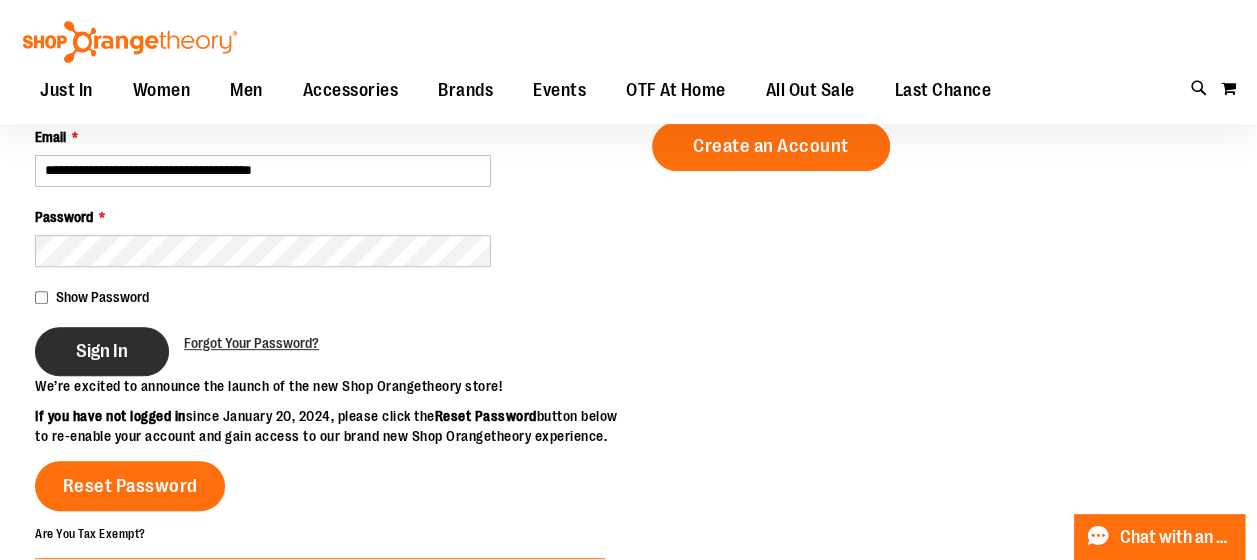 click on "Sign In" at bounding box center (102, 351) 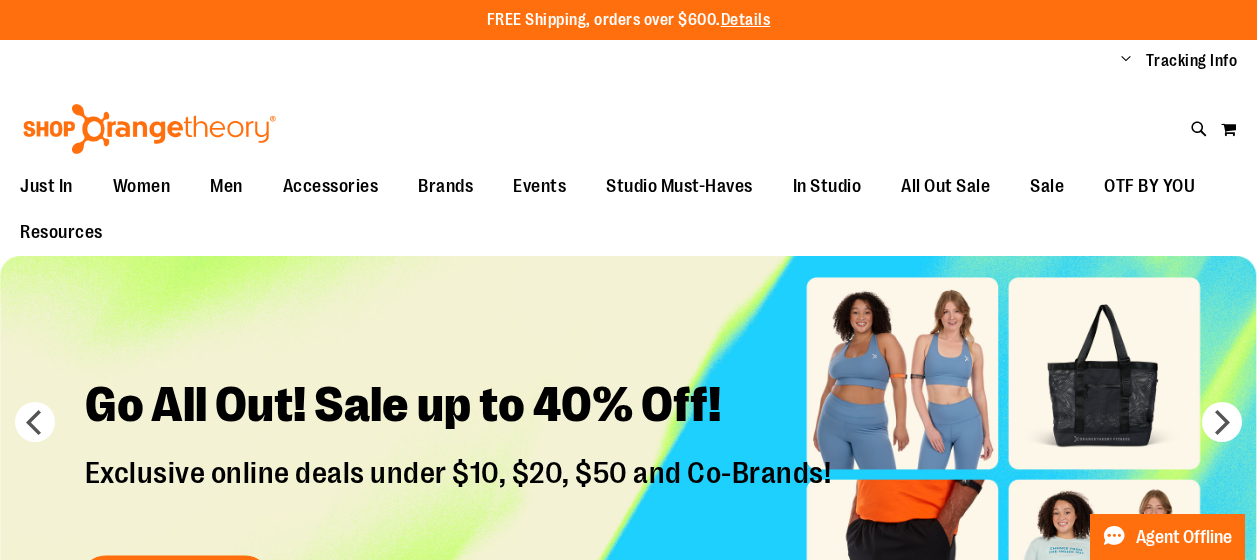 scroll, scrollTop: 0, scrollLeft: 0, axis: both 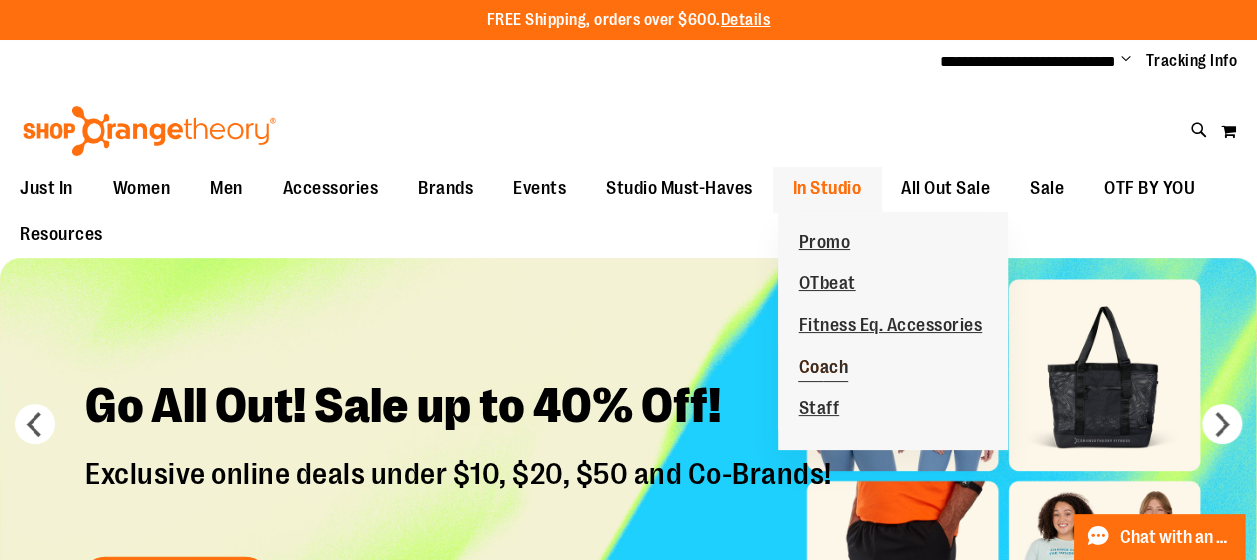 click on "Coach" at bounding box center (823, 369) 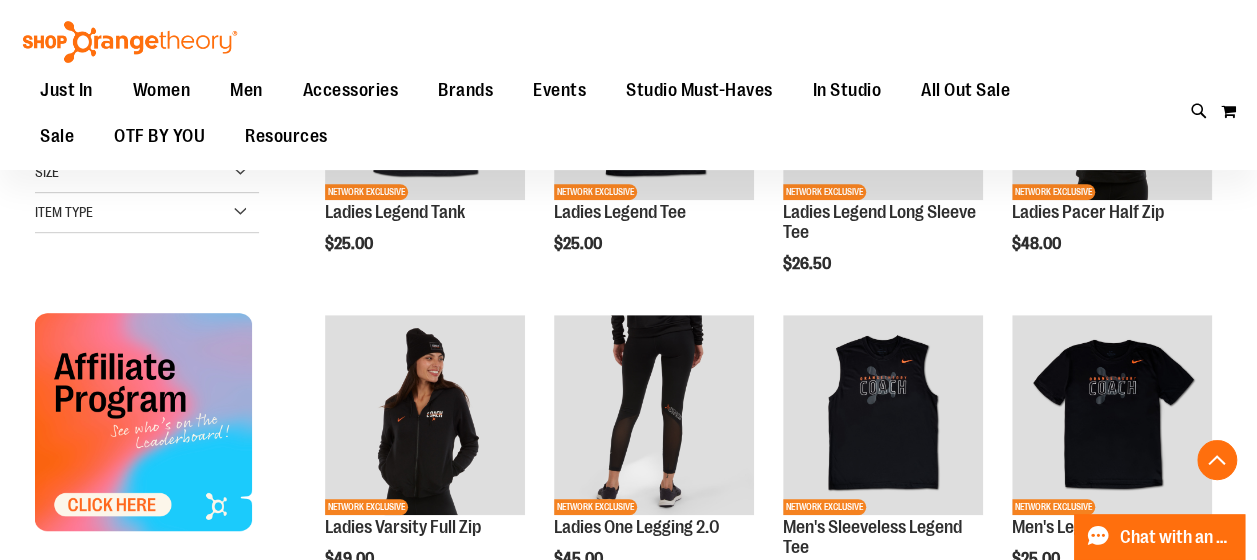 scroll, scrollTop: 444, scrollLeft: 0, axis: vertical 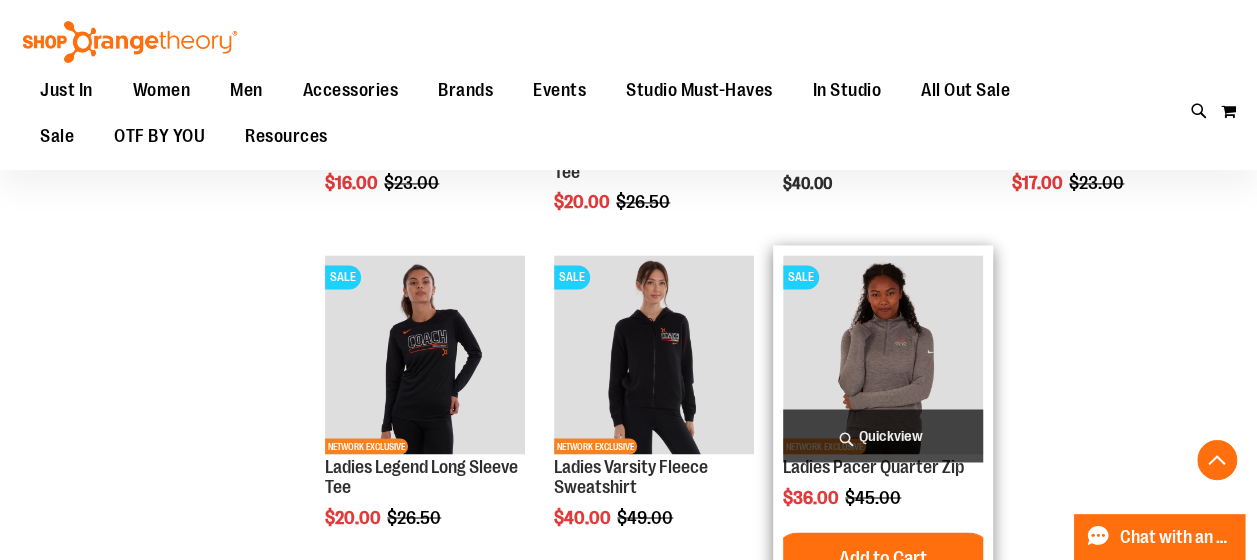 click on "Quickview" at bounding box center (883, 435) 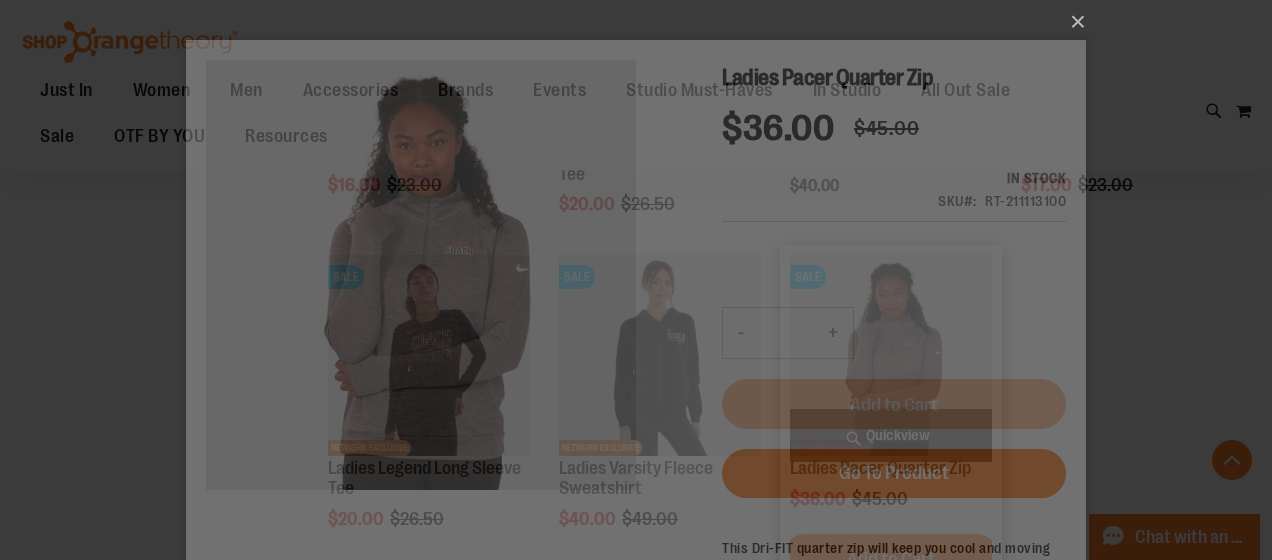 scroll, scrollTop: 0, scrollLeft: 0, axis: both 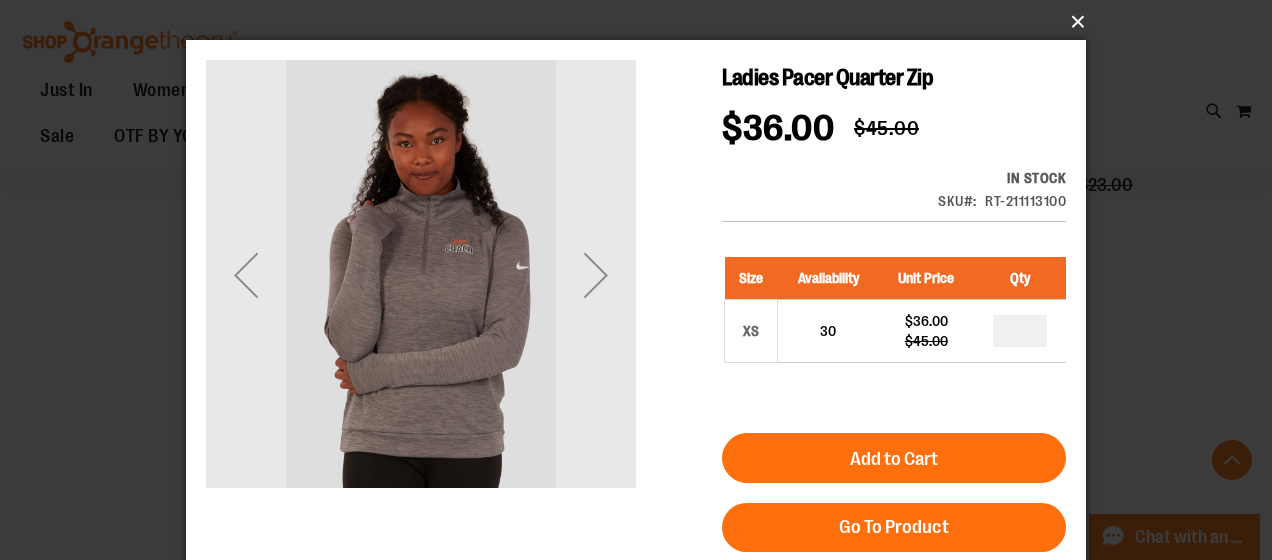 click on "×" at bounding box center (642, 22) 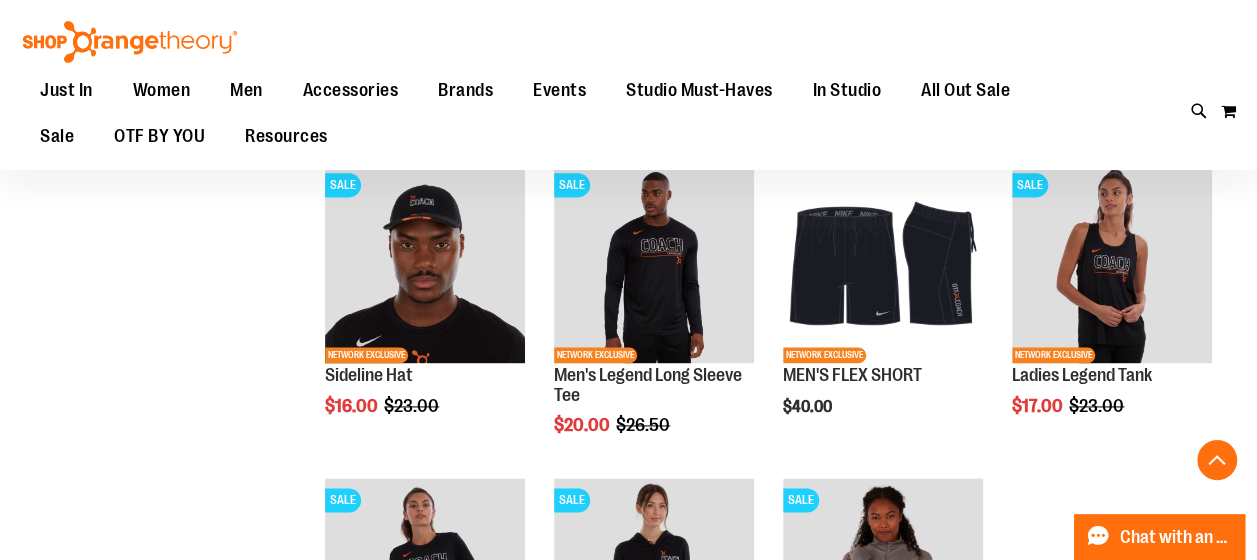 scroll, scrollTop: 1221, scrollLeft: 0, axis: vertical 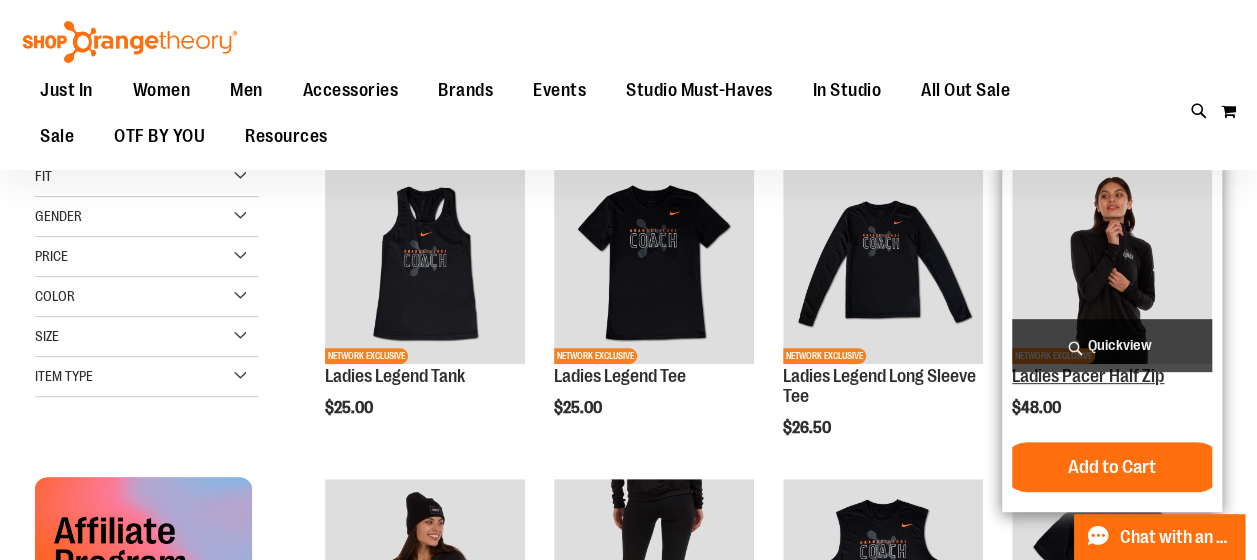 click on "Ladies Pacer Half Zip" at bounding box center (1088, 376) 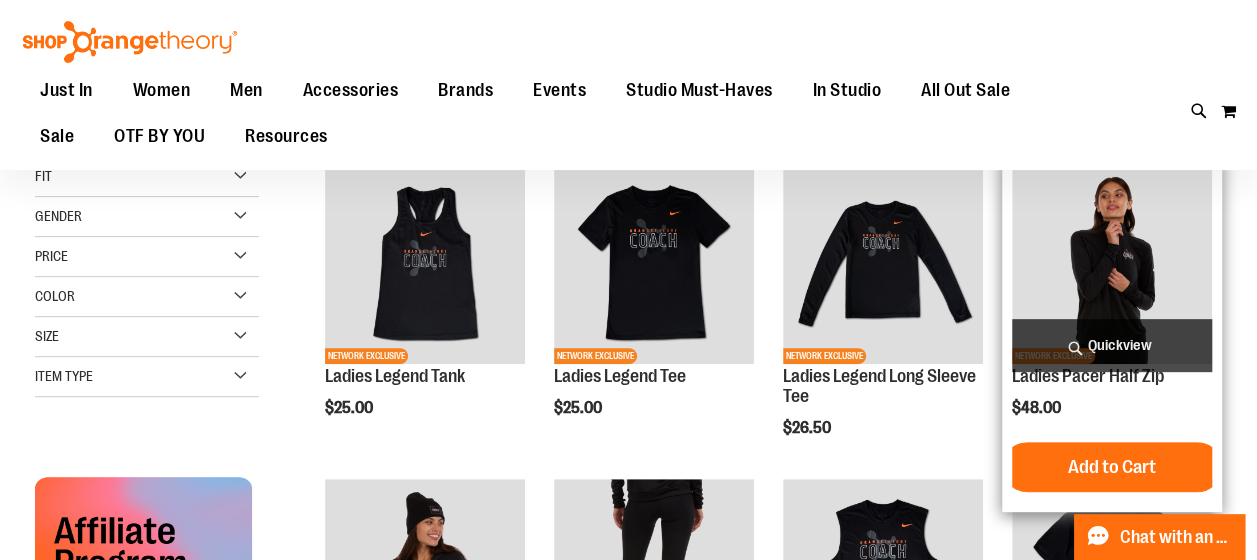 click on "Quickview" at bounding box center (1112, 345) 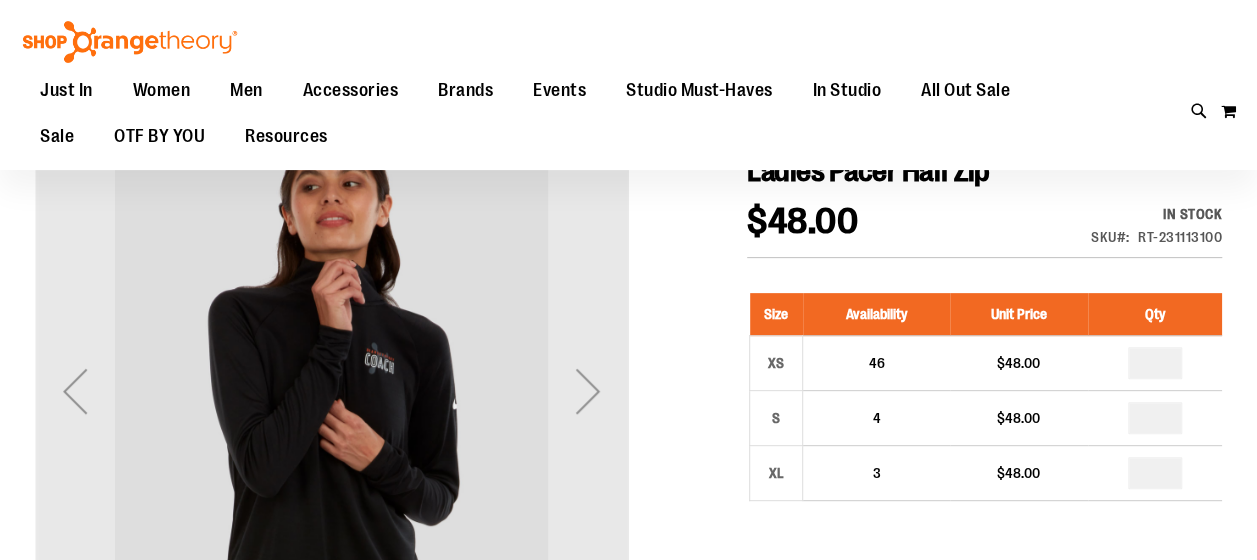 scroll, scrollTop: 231, scrollLeft: 0, axis: vertical 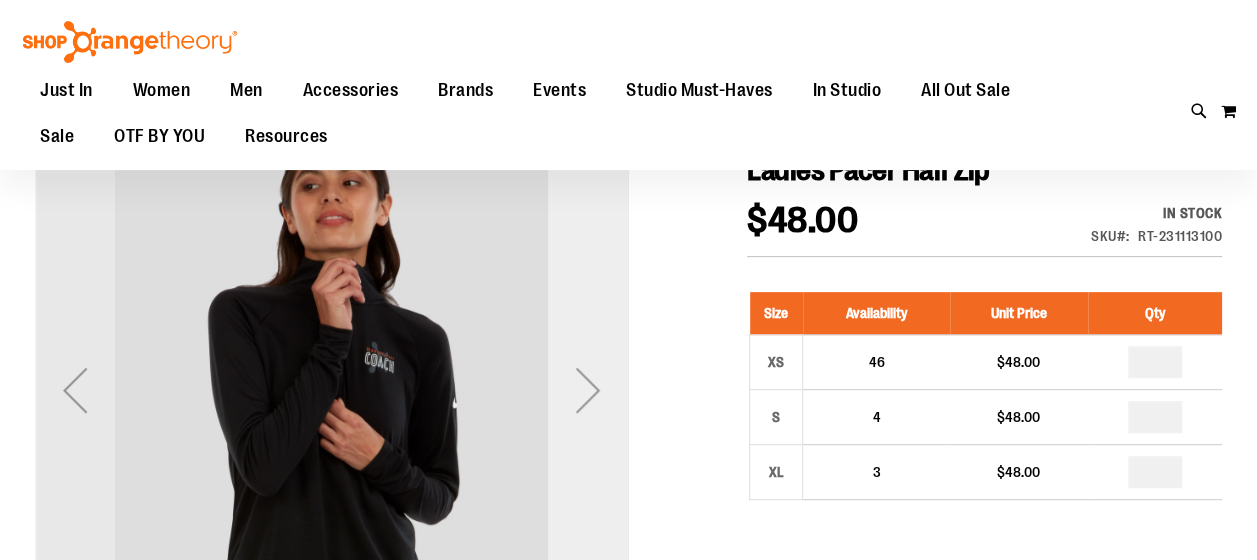 click at bounding box center [588, 390] 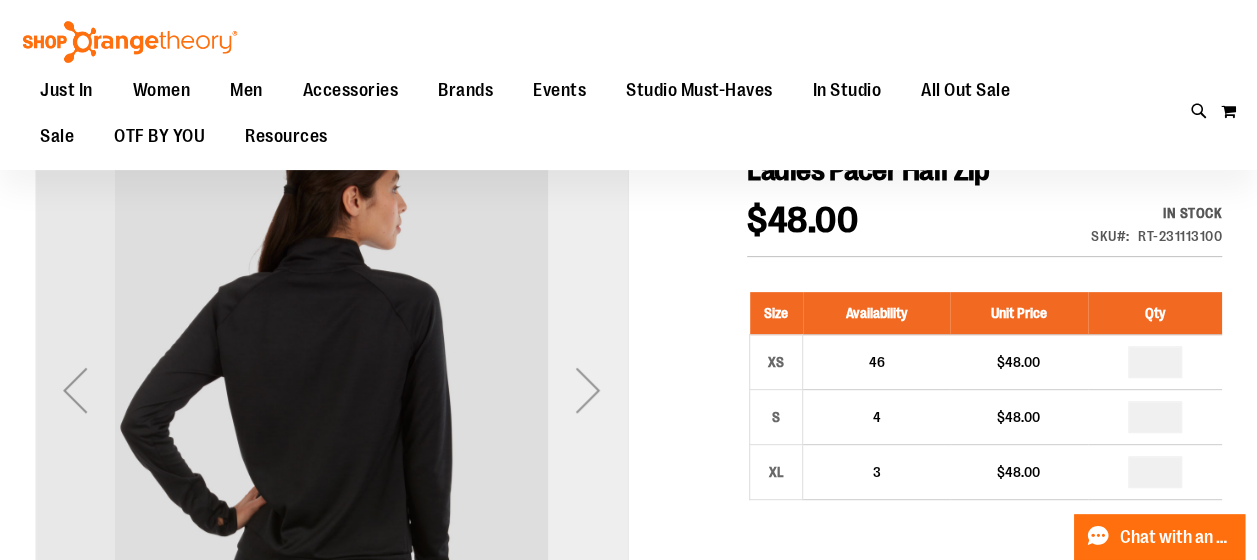click at bounding box center [588, 390] 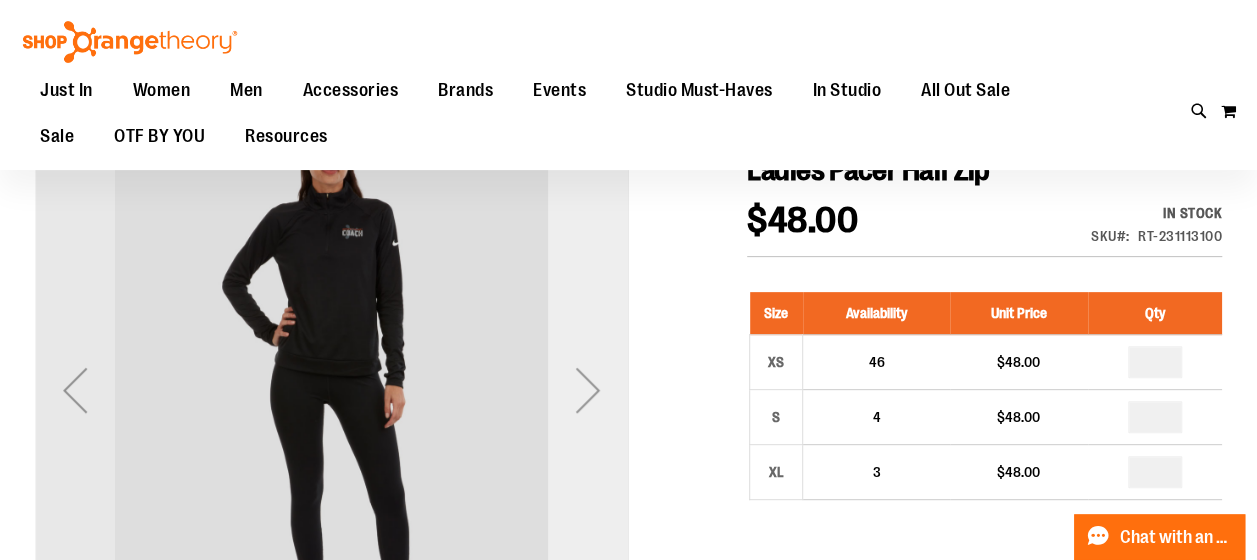 click at bounding box center (588, 390) 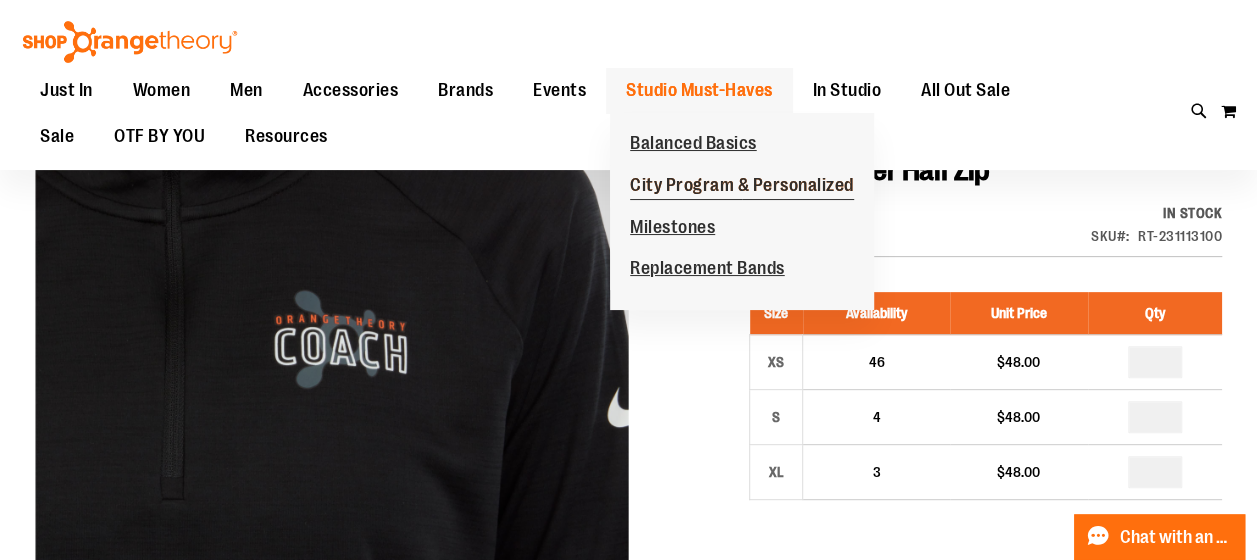 click on "City Program & Personalized" at bounding box center (742, 187) 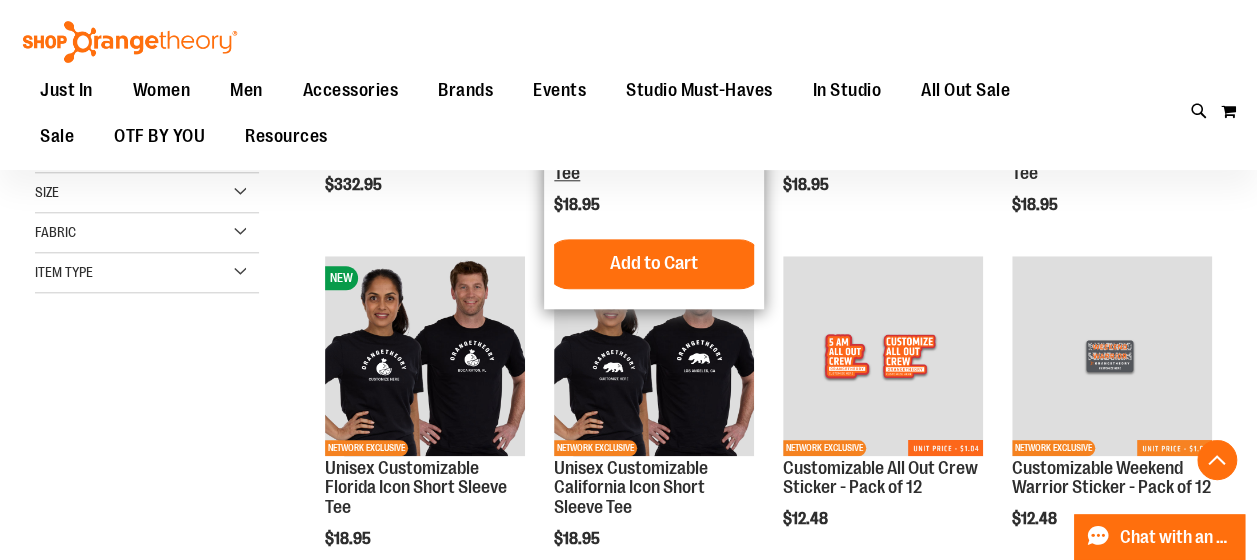 scroll, scrollTop: 903, scrollLeft: 0, axis: vertical 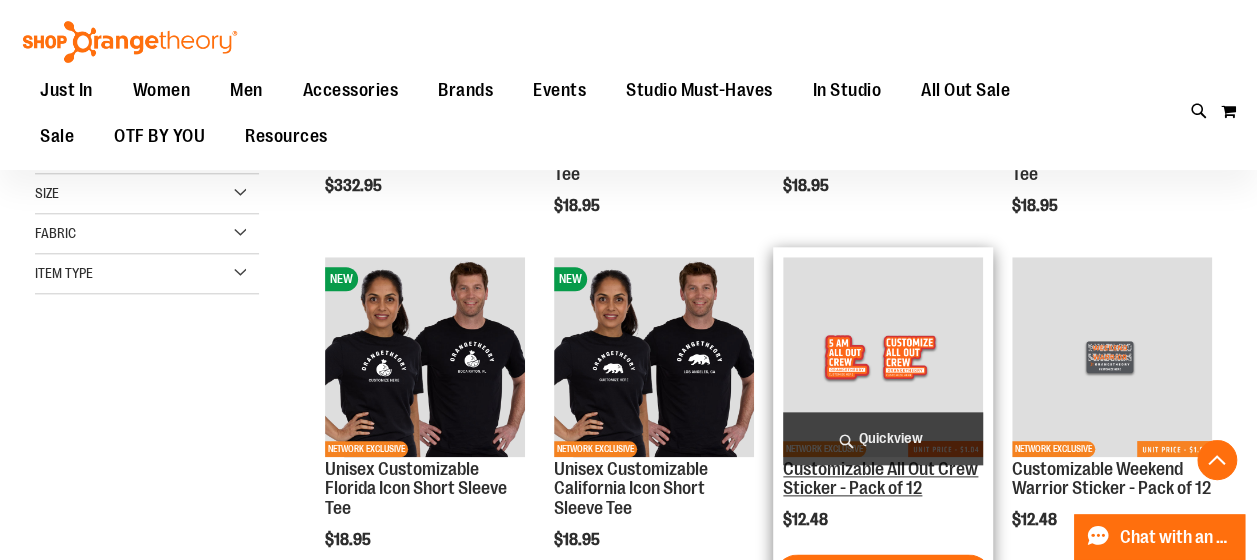 click on "Customizable All Out Crew Sticker - Pack of 12" at bounding box center [880, 479] 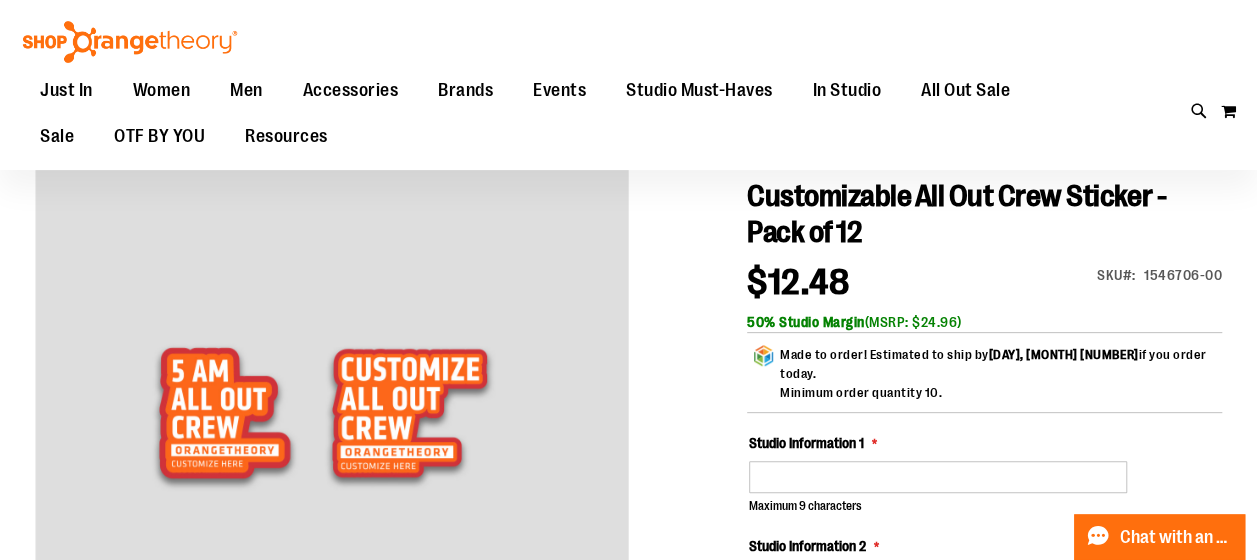 scroll, scrollTop: 204, scrollLeft: 0, axis: vertical 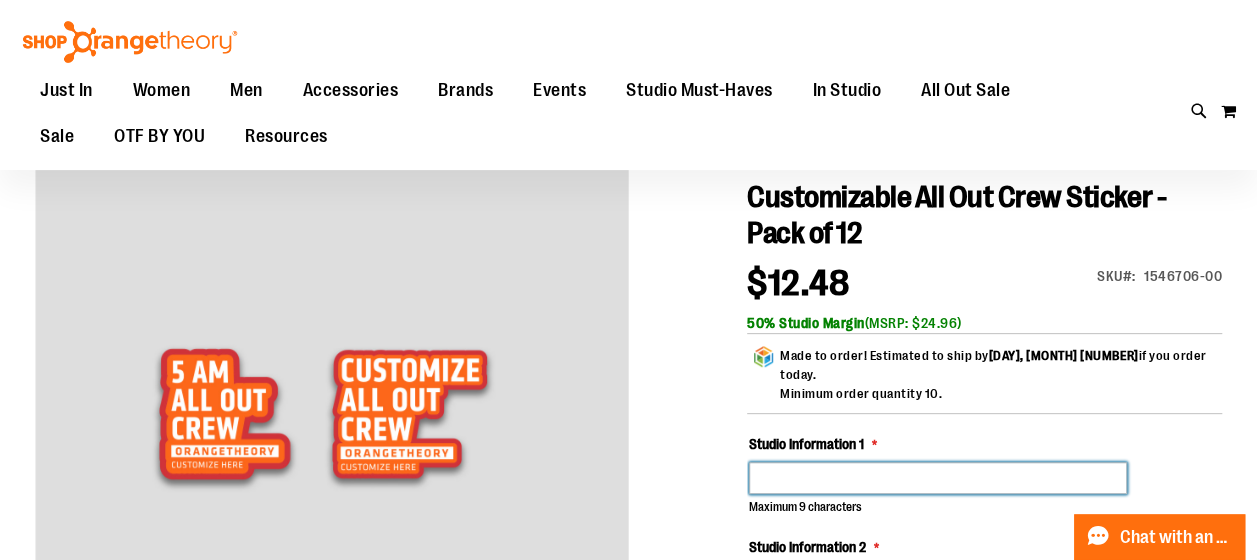 click on "Studio Information 1" at bounding box center [938, 478] 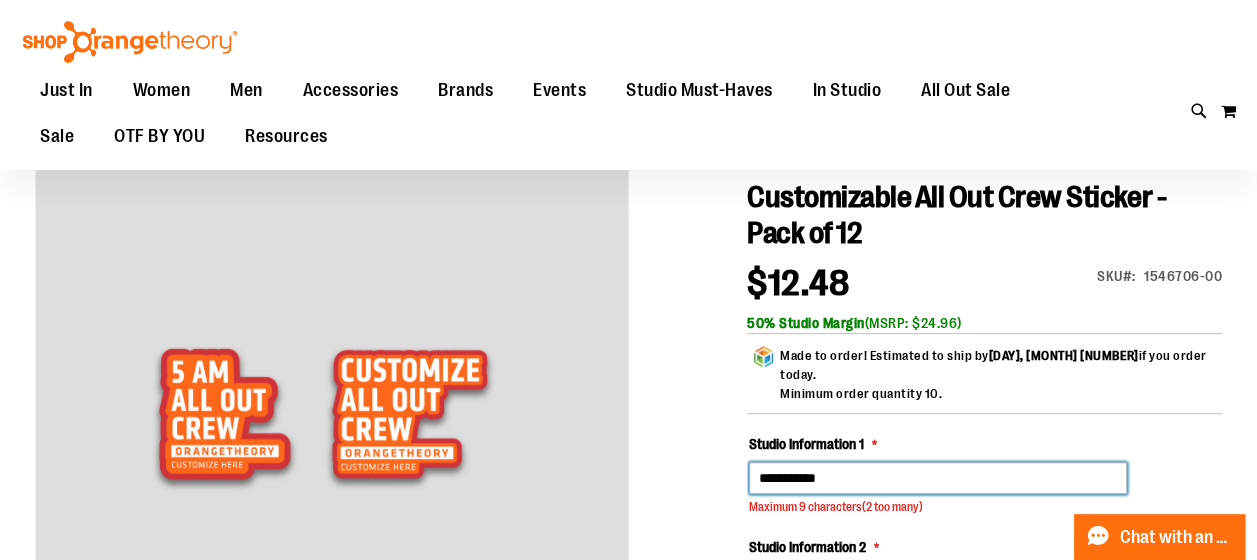 click on "**********" at bounding box center (938, 478) 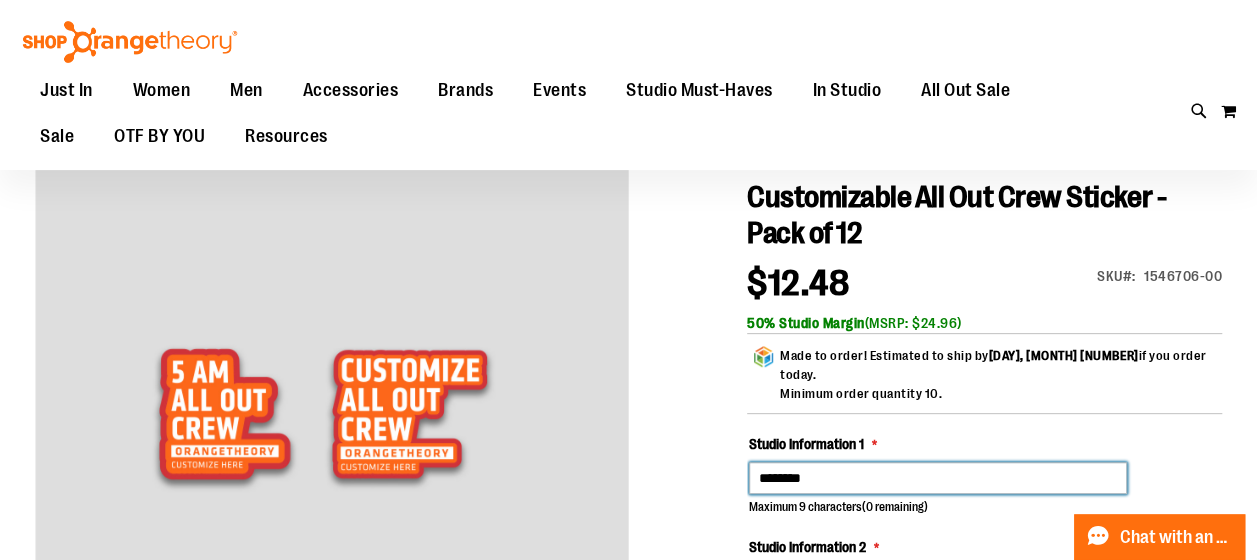 type on "*******" 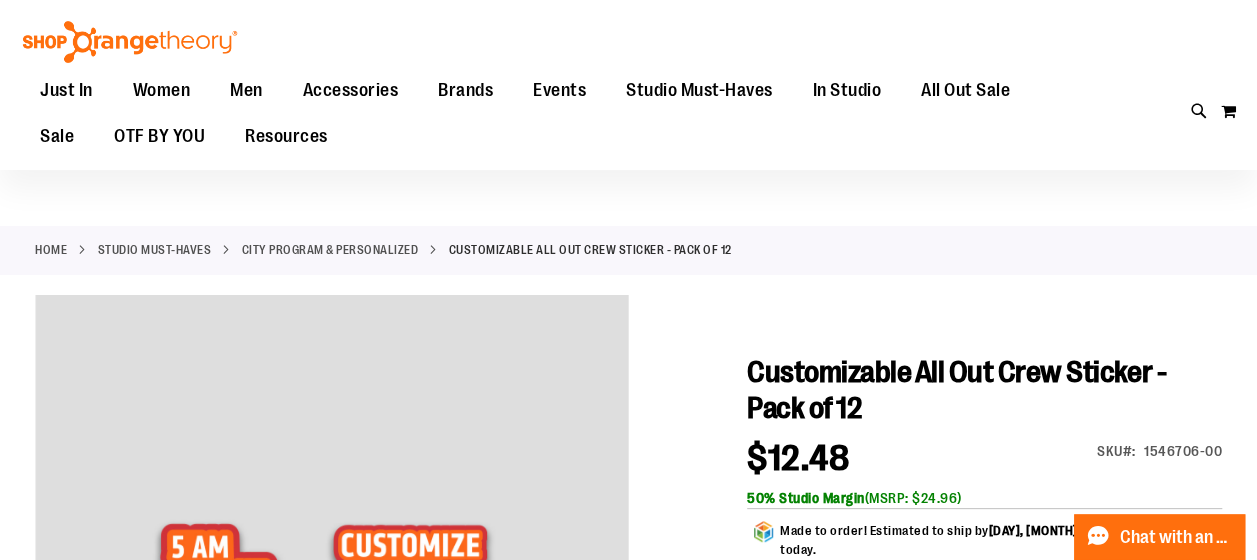 scroll, scrollTop: 23, scrollLeft: 0, axis: vertical 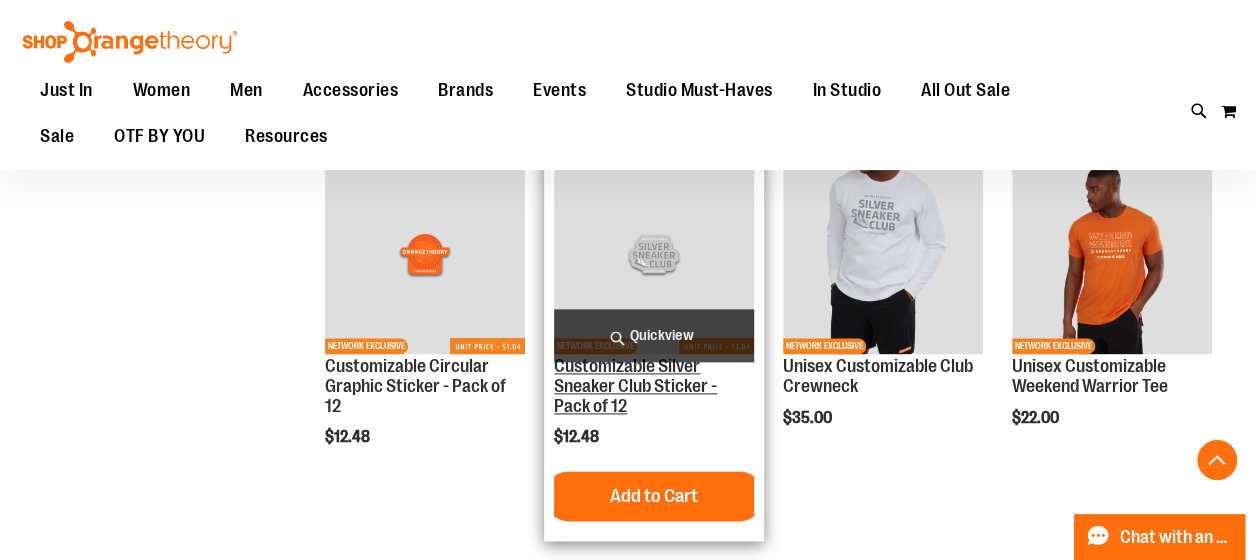 click on "Customizable Silver Sneaker Club Sticker - Pack of 12" at bounding box center (635, 386) 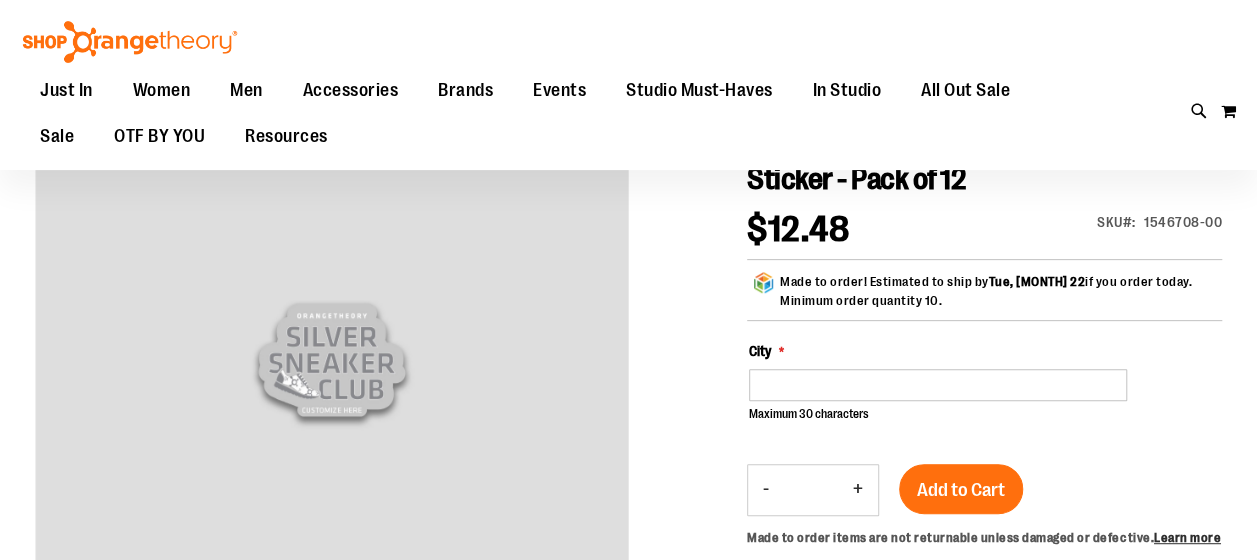 scroll, scrollTop: 259, scrollLeft: 0, axis: vertical 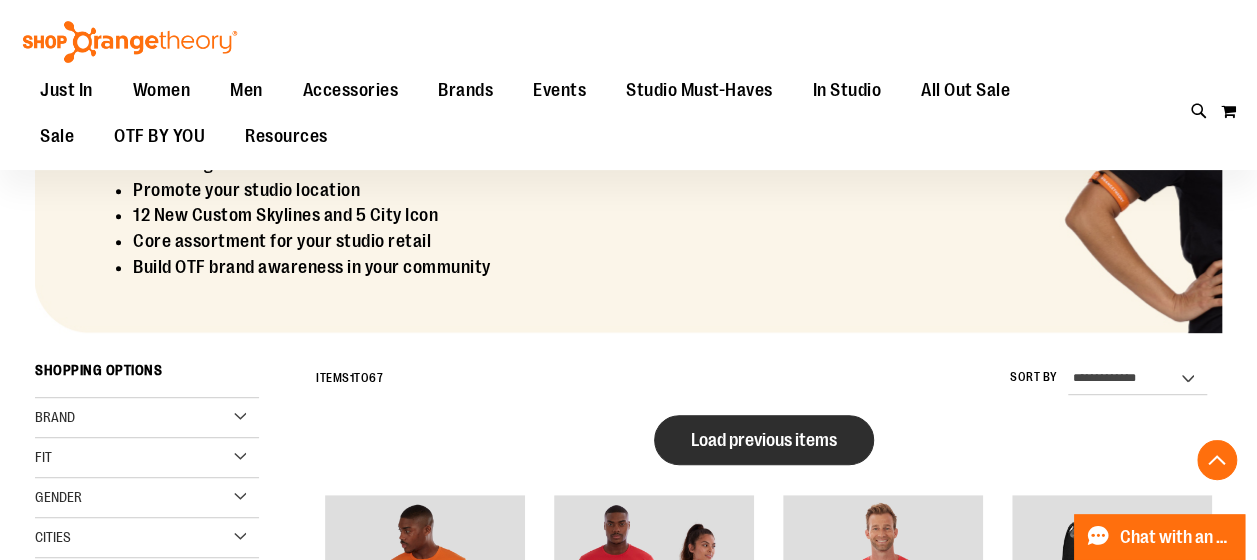 click on "Load previous items" at bounding box center [764, 440] 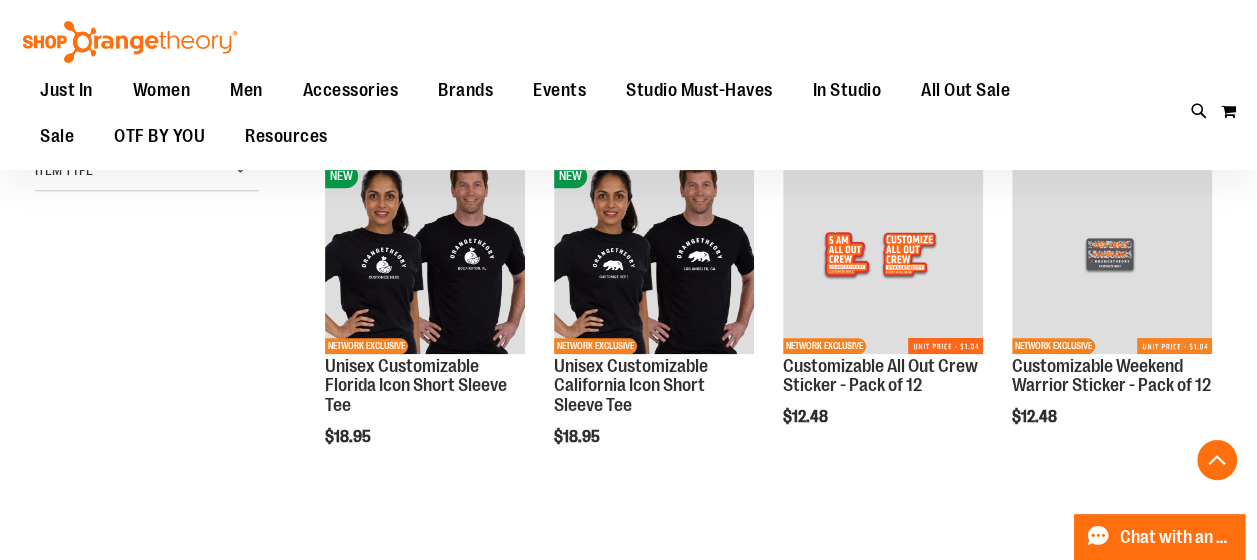 scroll, scrollTop: 1022, scrollLeft: 0, axis: vertical 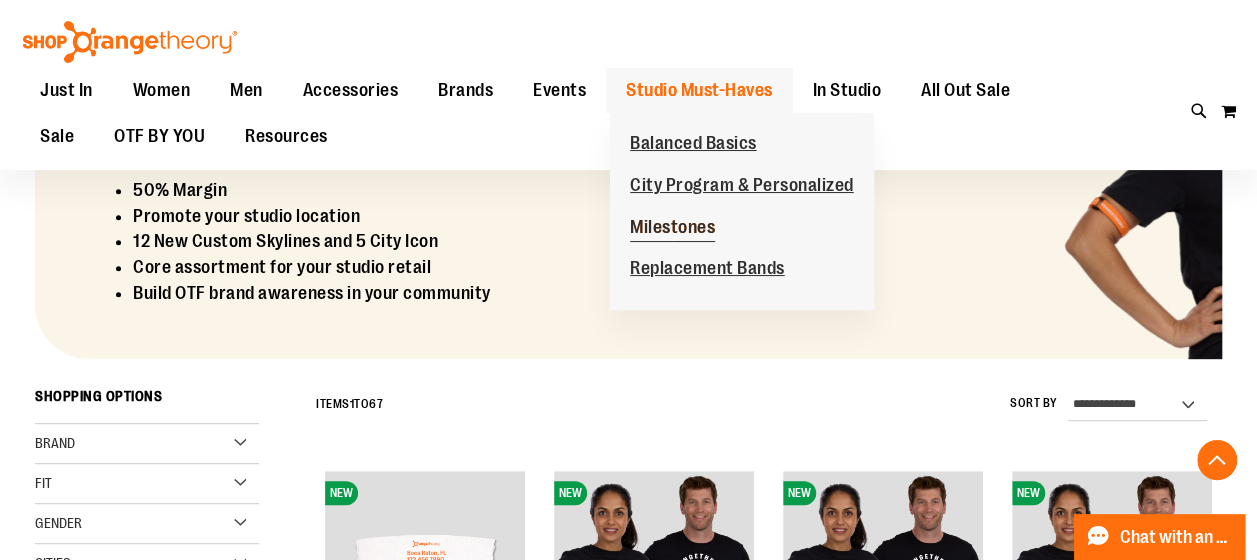 click on "Milestones" at bounding box center [672, 228] 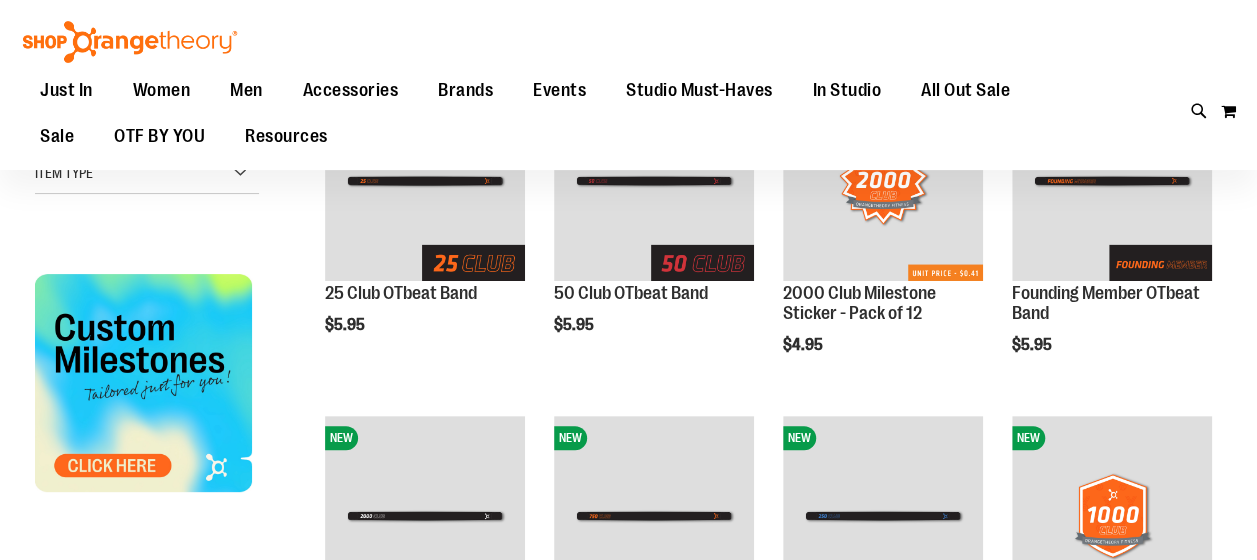 scroll, scrollTop: 61, scrollLeft: 0, axis: vertical 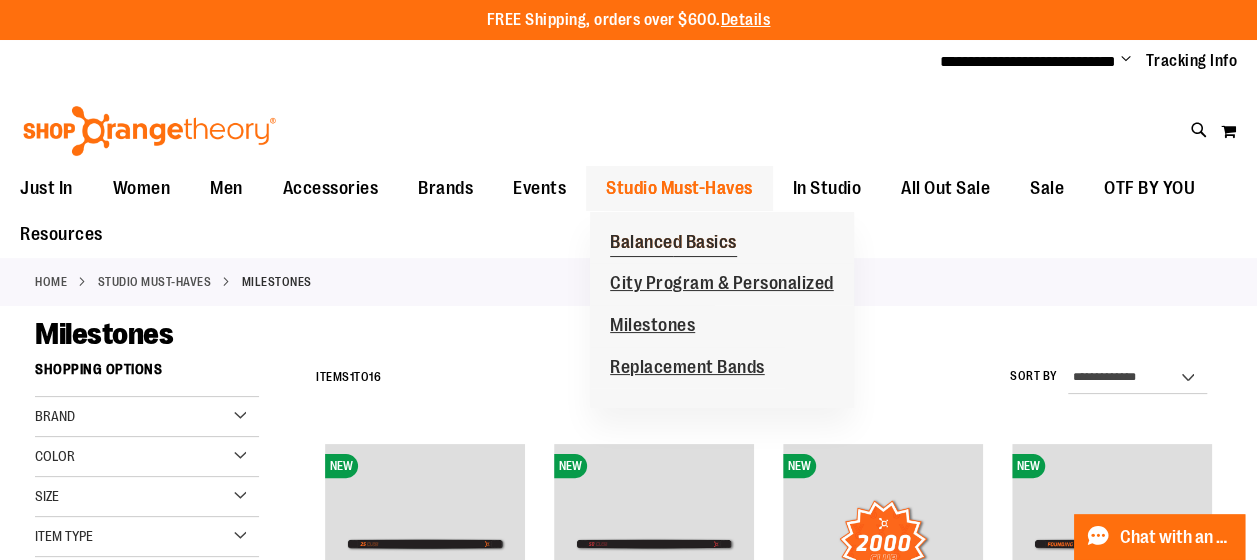 click on "Balanced Basics" at bounding box center (673, 243) 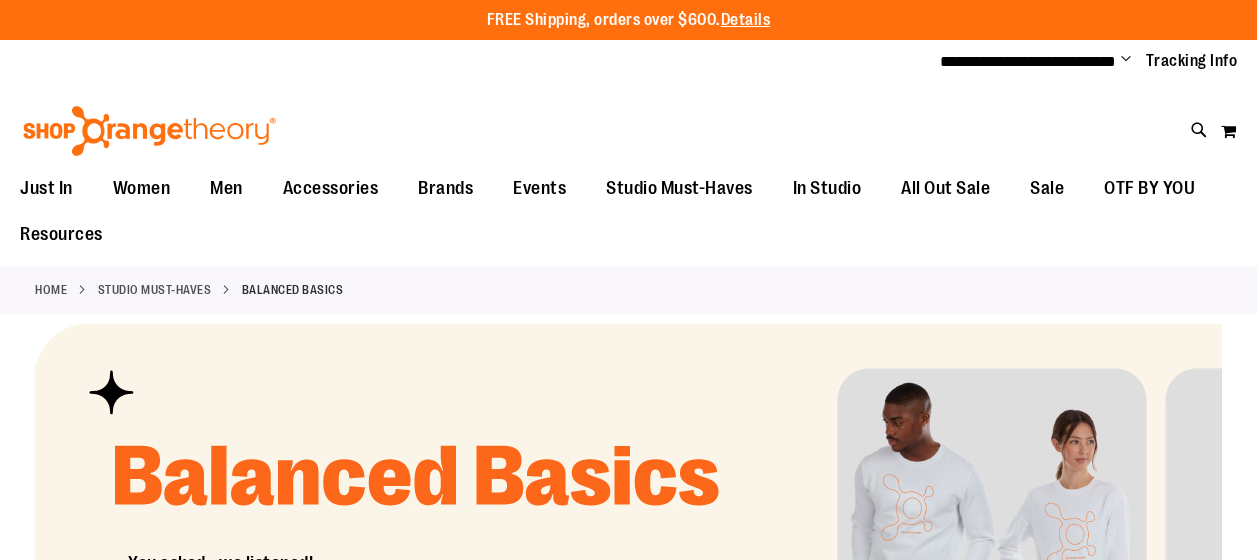 scroll, scrollTop: 0, scrollLeft: 0, axis: both 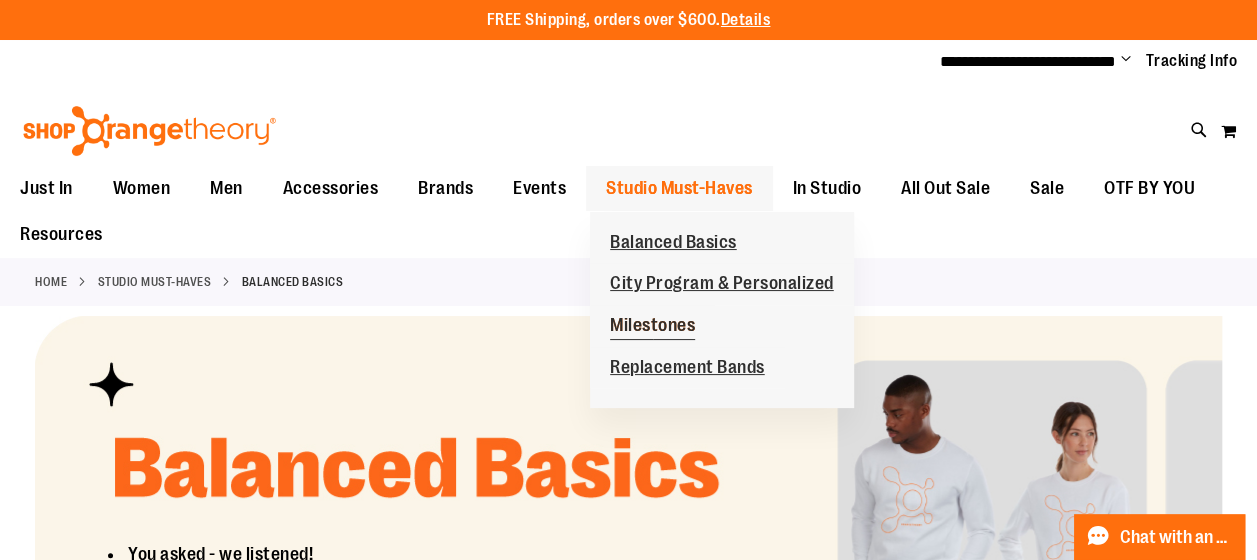 click on "Milestones" at bounding box center (652, 327) 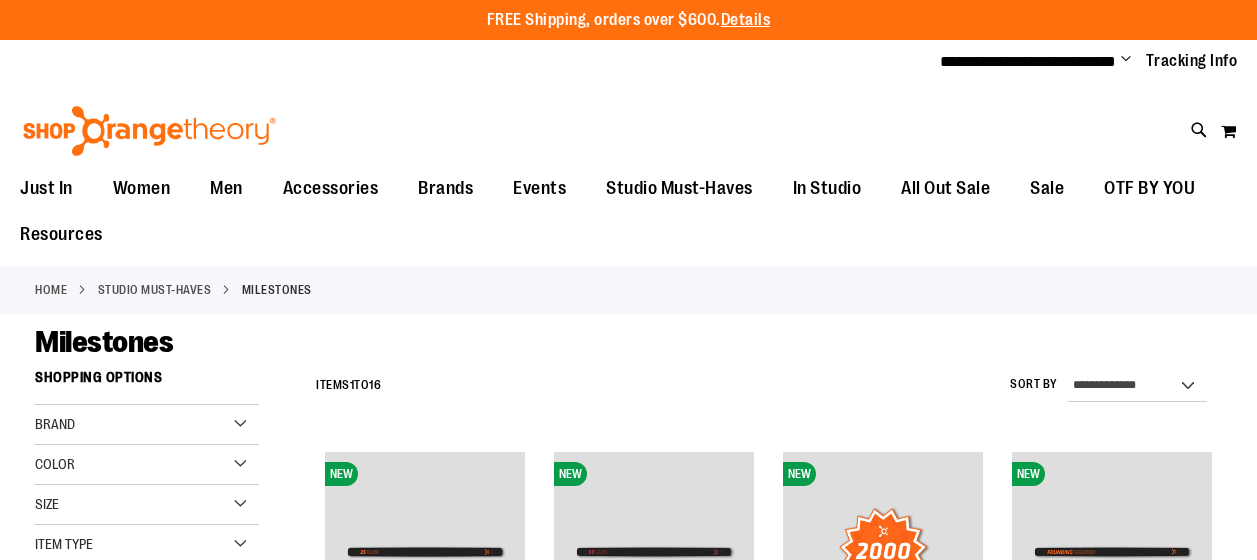 scroll, scrollTop: 0, scrollLeft: 0, axis: both 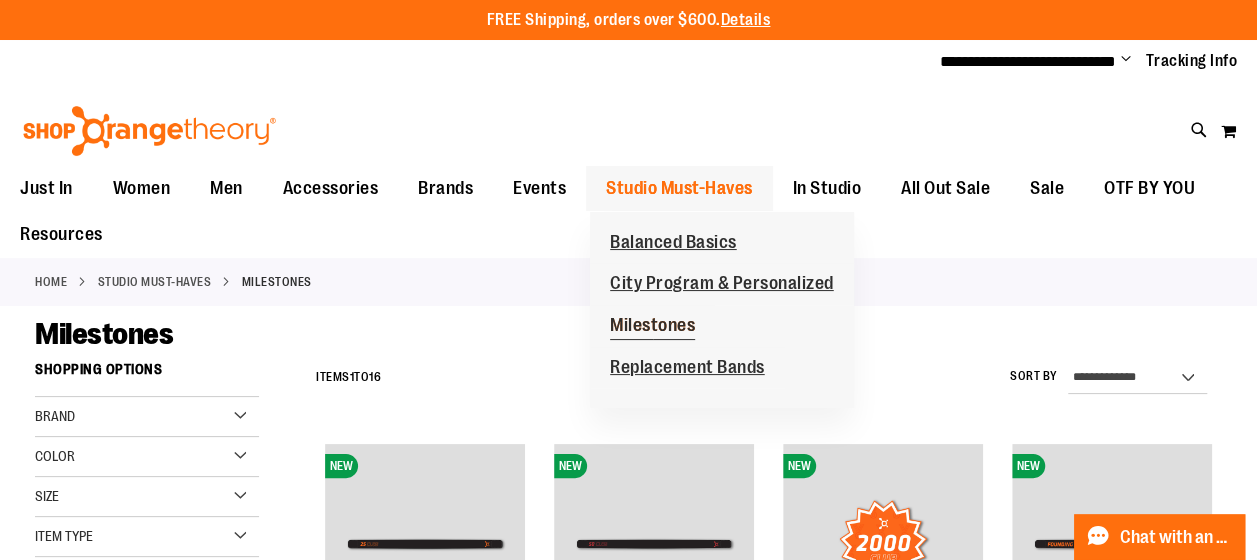 click on "Milestones" at bounding box center (652, 327) 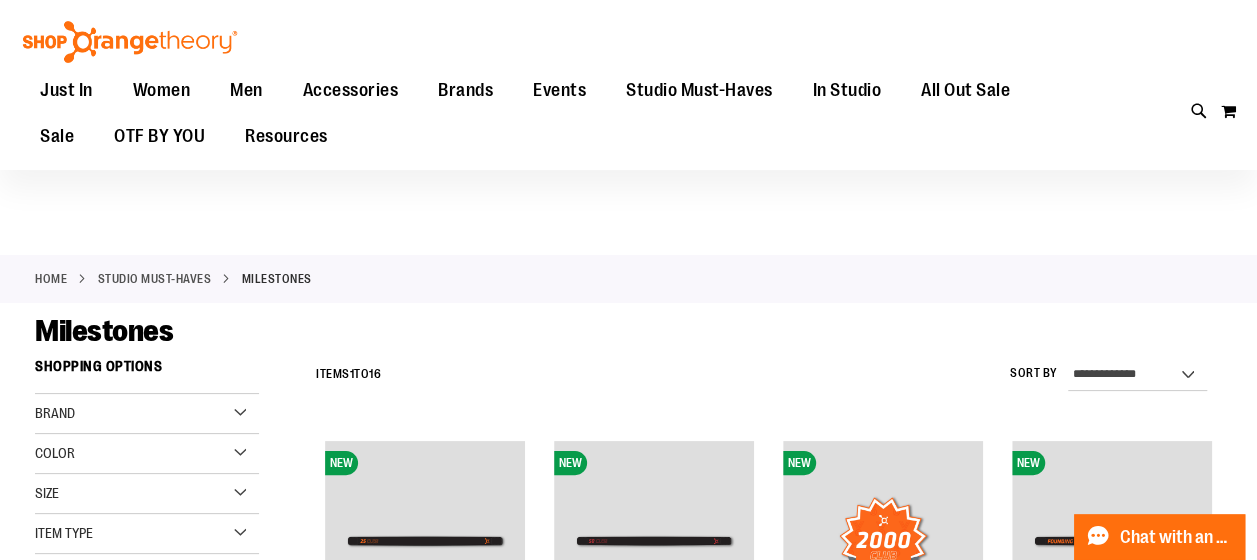 scroll, scrollTop: 218, scrollLeft: 0, axis: vertical 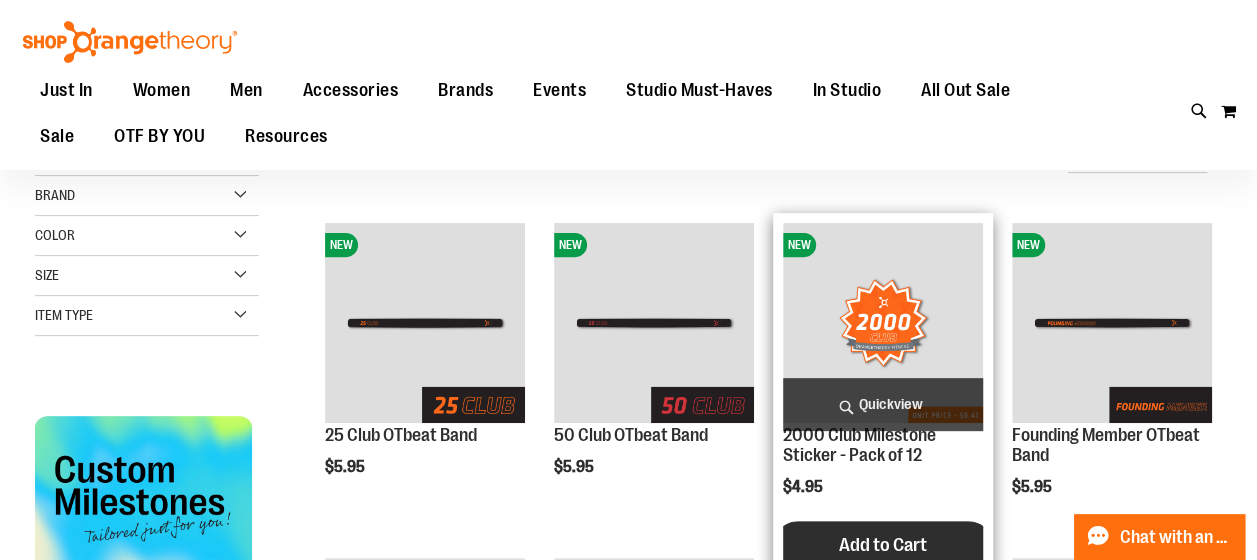 click on "Add to Cart" at bounding box center (883, 546) 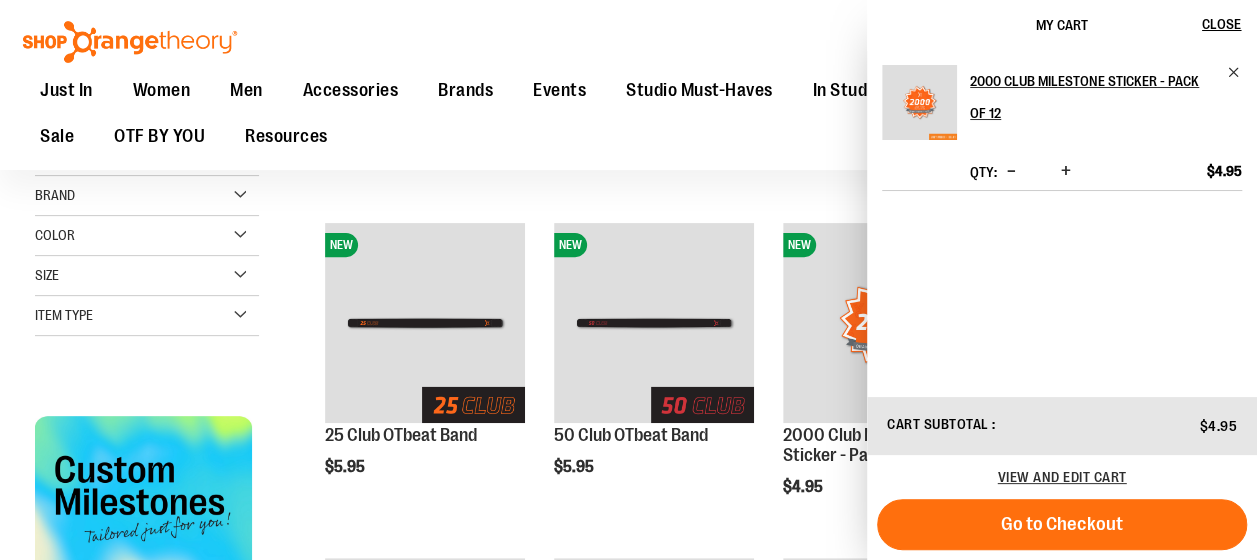 click on "Just In   Just In Balanced Basics New for Women New for Men New Accessories New Brands Pride & Patriotic Women   Women Tops Bottoms Outerwear Men   Men Tops Bottoms Outerwear Accessories   Accessories Bags Drinkware Headwear Socks Stickers Lifestyle Milestones Gift Cards Brands   Brands Nike lululemon Cloud9ine Beyond Yoga Vuori Rhone FP Movement Events Studio Must-Haves   Studio Must-Haves Balanced Basics City Program & Personalized Milestones Replacement Bands In Studio   In Studio Promo OTbeat Fitness Eq. Accessories Coach Staff All Out Sale   All Out Sale Under $10 Under $20 Under $50 Under $150 CoBrands Sale   Sale Men Women Accessories Promo OTF BY YOU Resources" at bounding box center [537, 114] 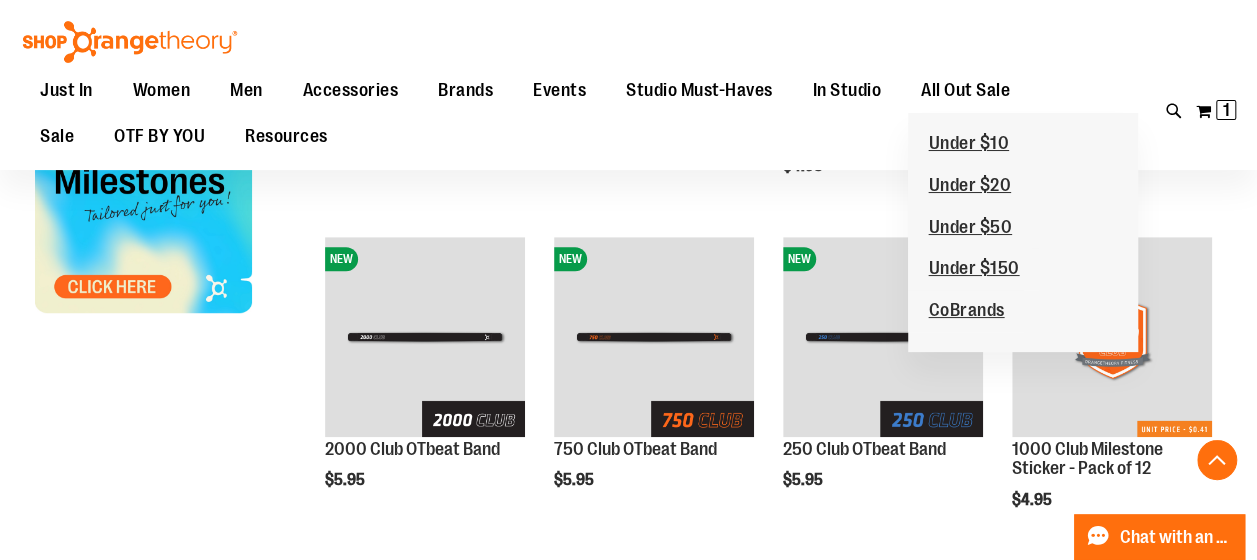 scroll, scrollTop: 540, scrollLeft: 0, axis: vertical 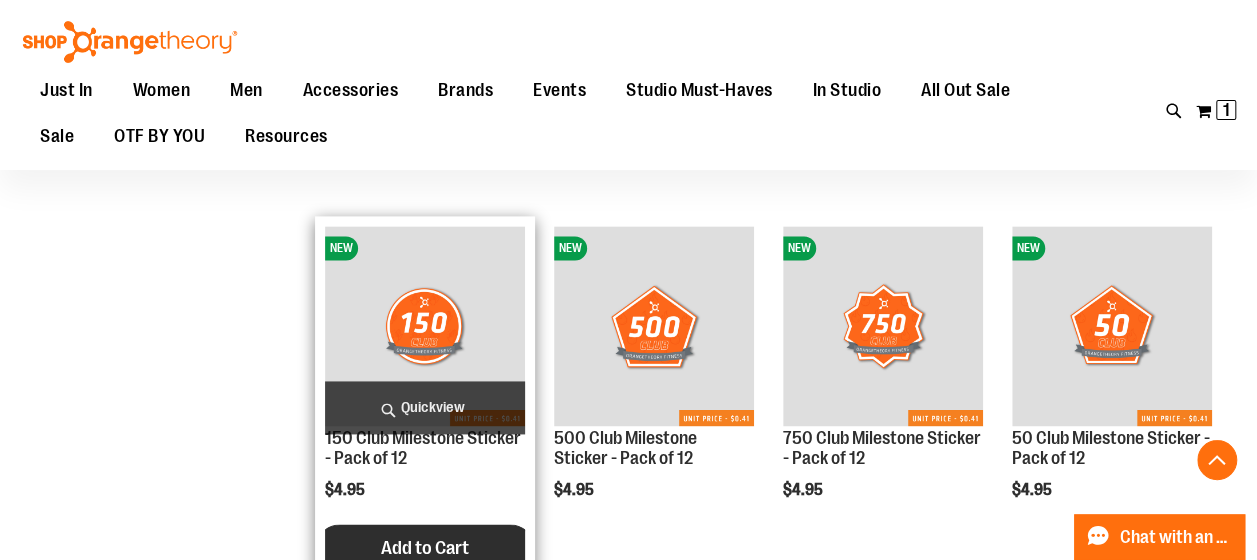 click on "Add to Cart" at bounding box center [425, 548] 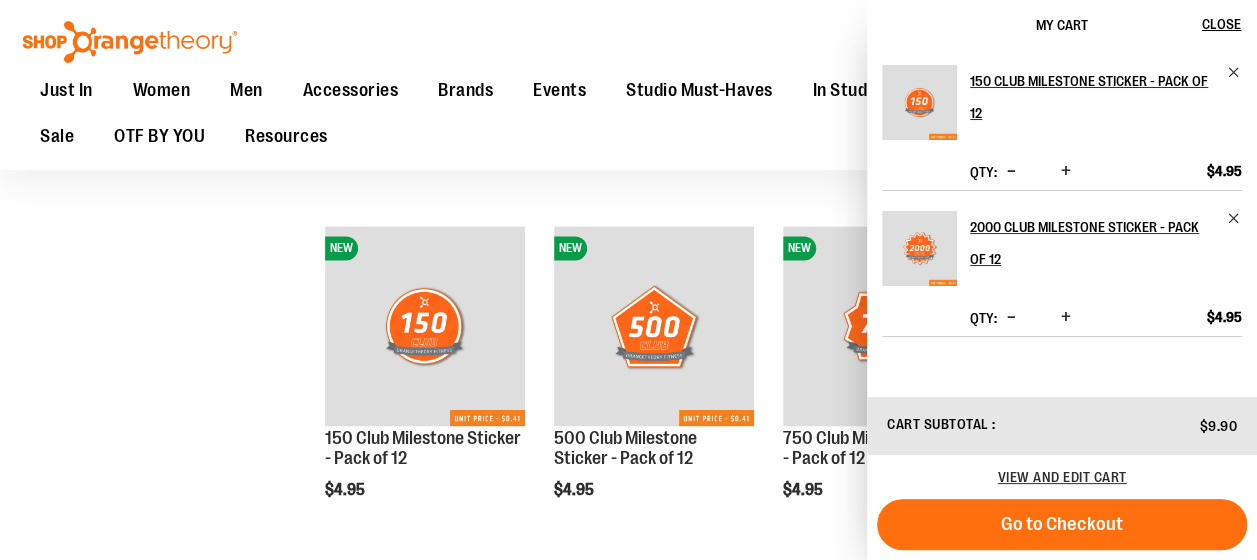 click on "**********" at bounding box center (628, -100) 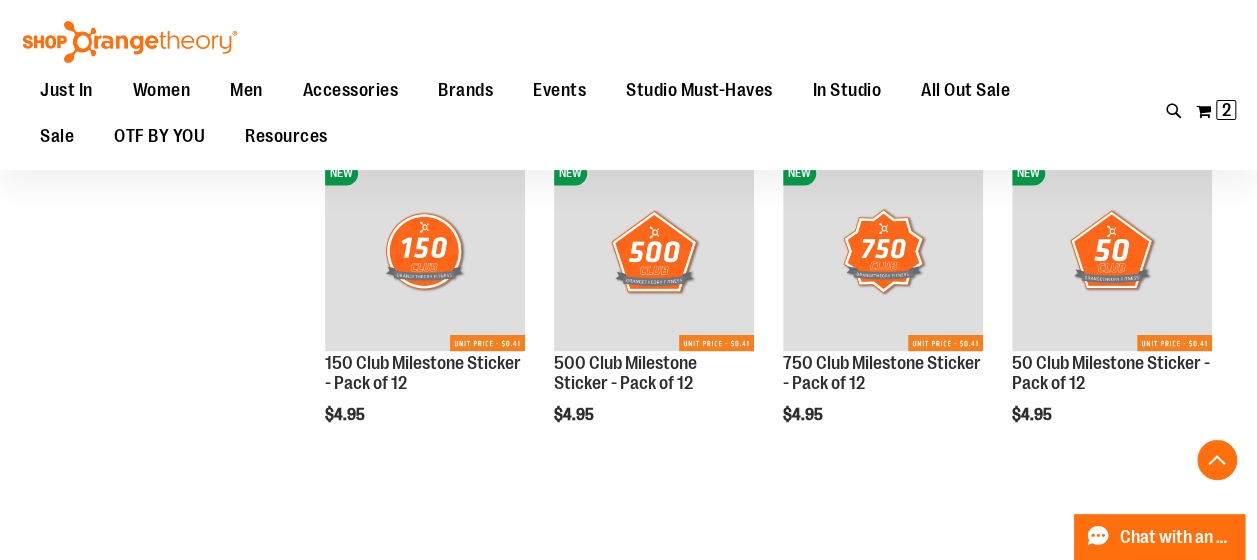 scroll, scrollTop: 1214, scrollLeft: 0, axis: vertical 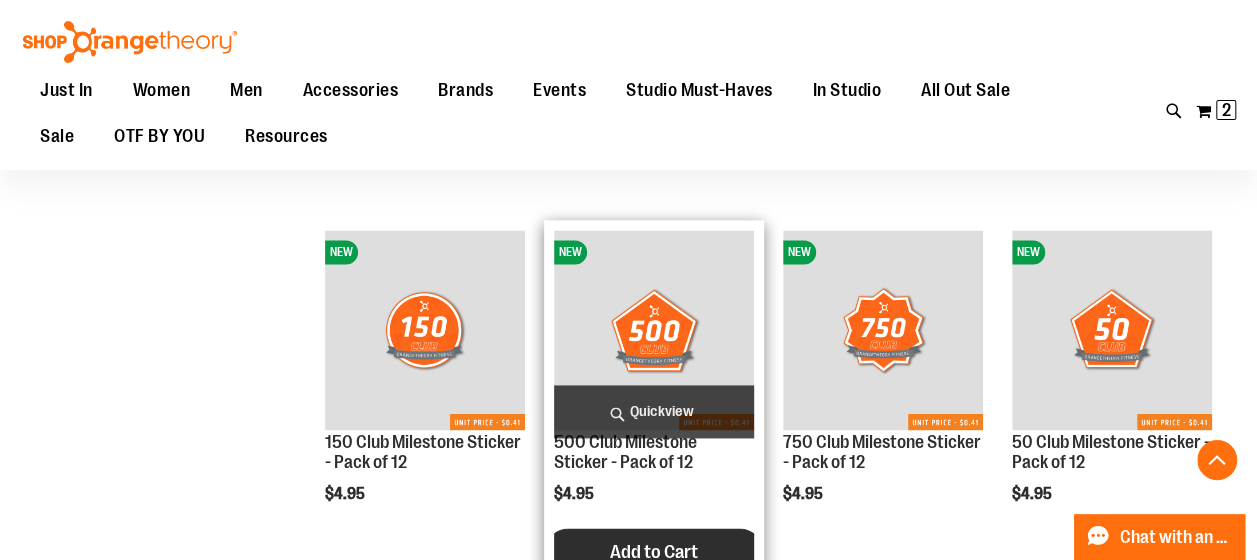 click on "Add to Cart" at bounding box center (654, 552) 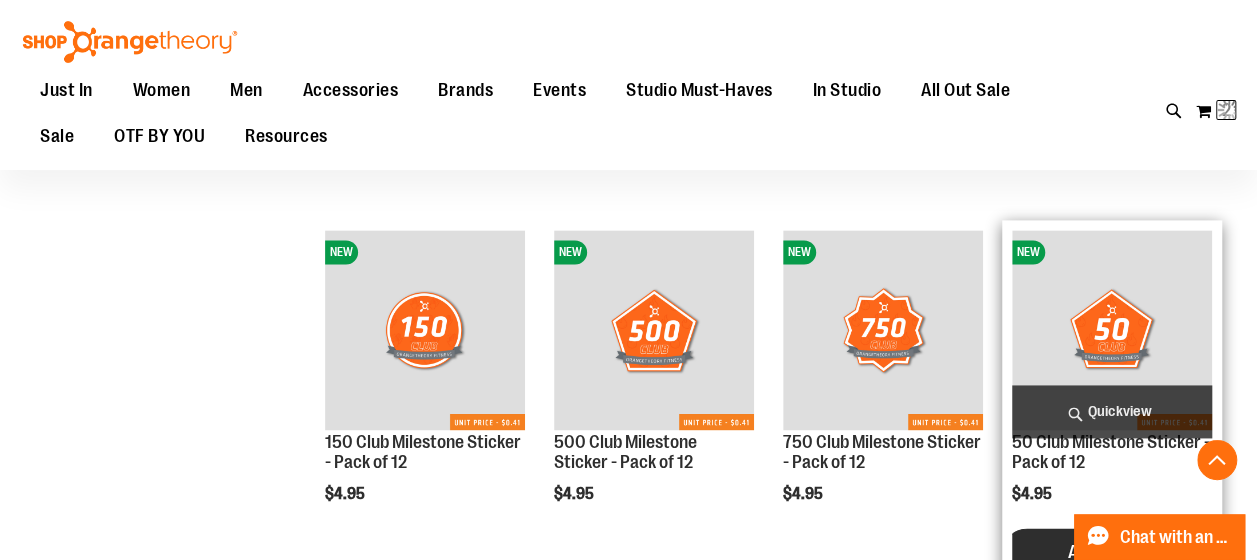 click on "Add to Cart" at bounding box center [1112, 553] 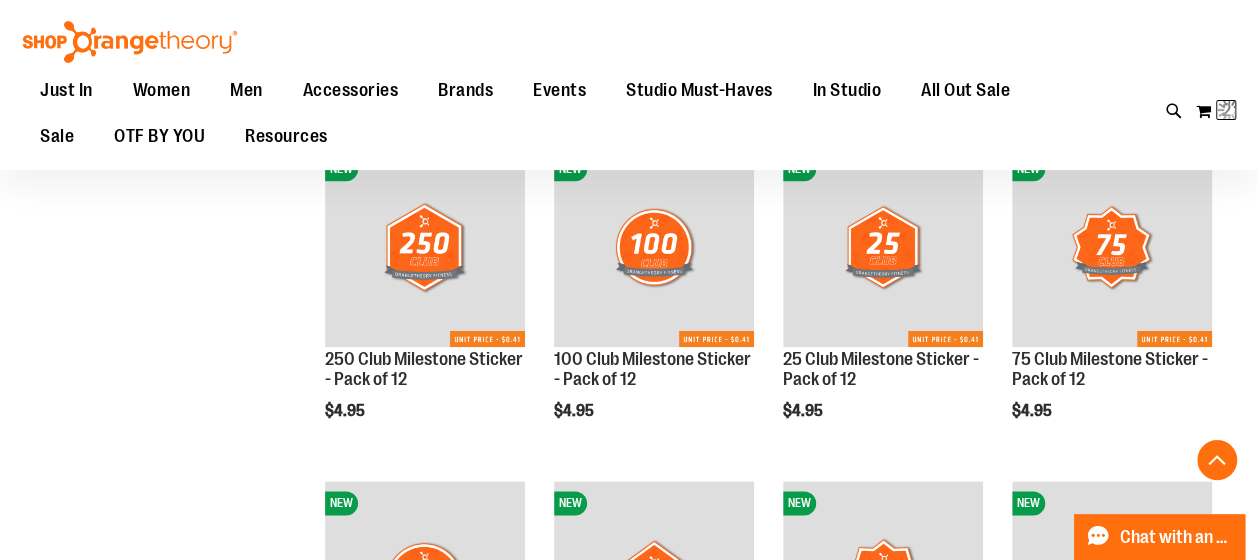 scroll, scrollTop: 936, scrollLeft: 0, axis: vertical 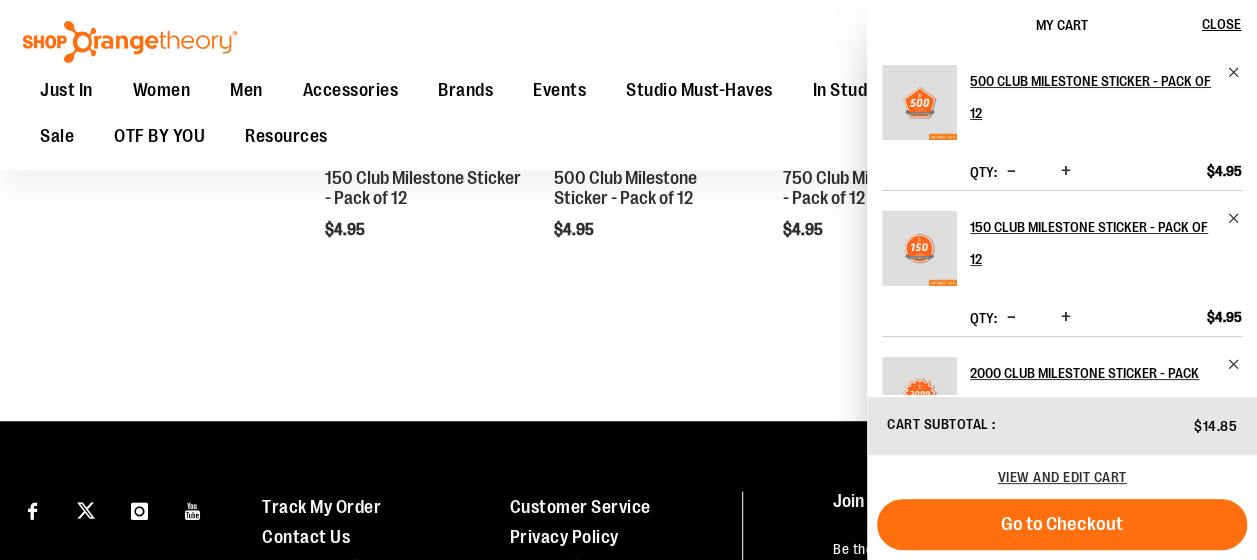 click on "**********" at bounding box center (628, -360) 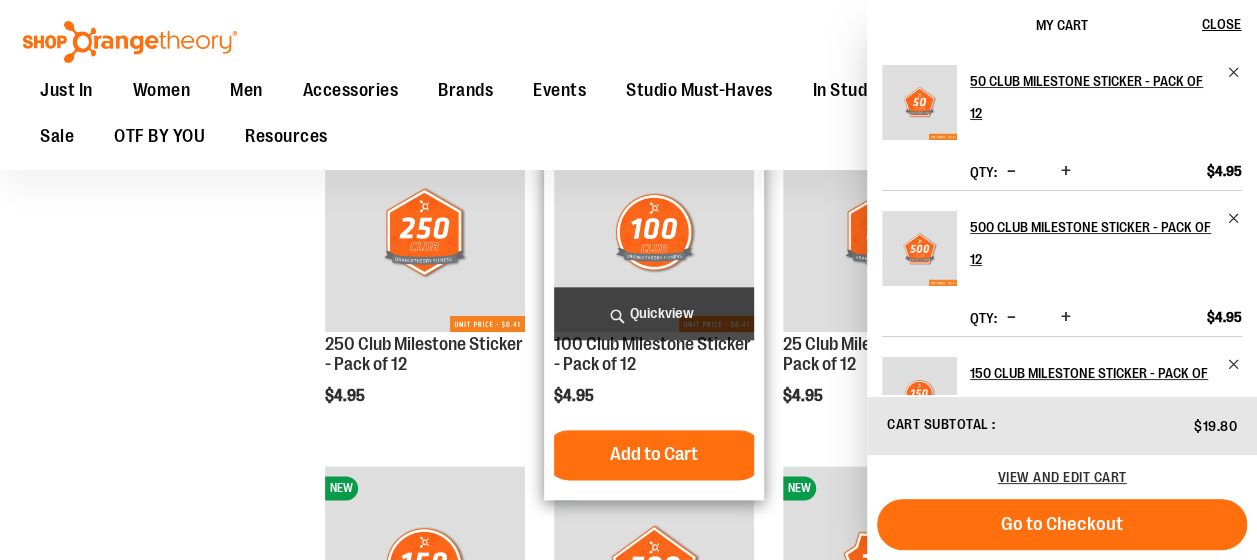 scroll, scrollTop: 977, scrollLeft: 0, axis: vertical 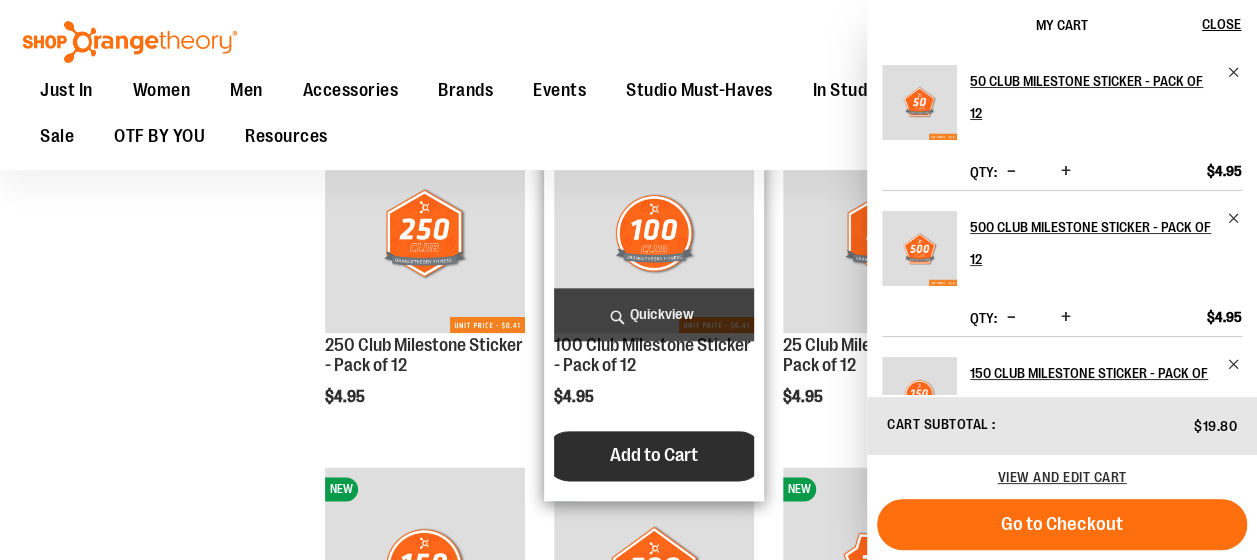 click on "Add to Cart" at bounding box center (654, 455) 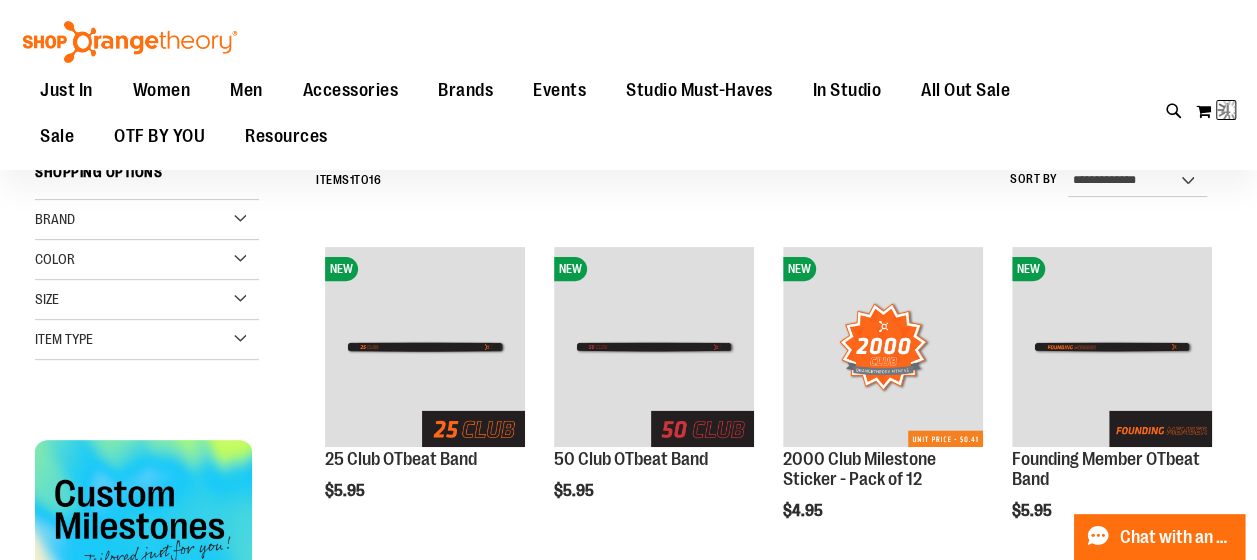 scroll, scrollTop: 254, scrollLeft: 0, axis: vertical 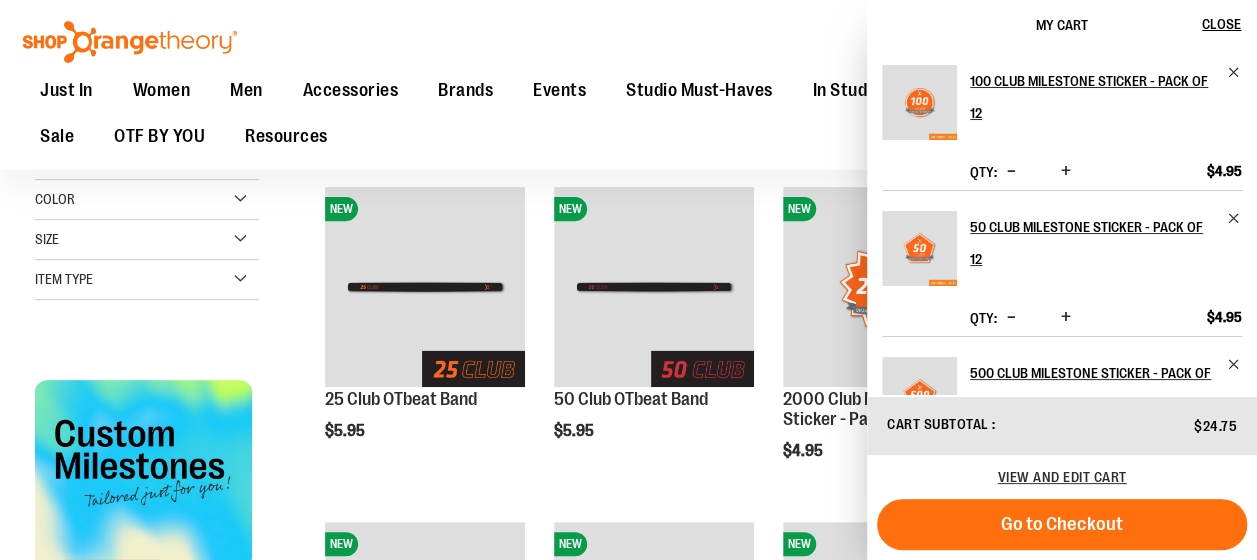 click on "500 Club Milestone Sticker - Pack of 12" at bounding box center (1092, 389) 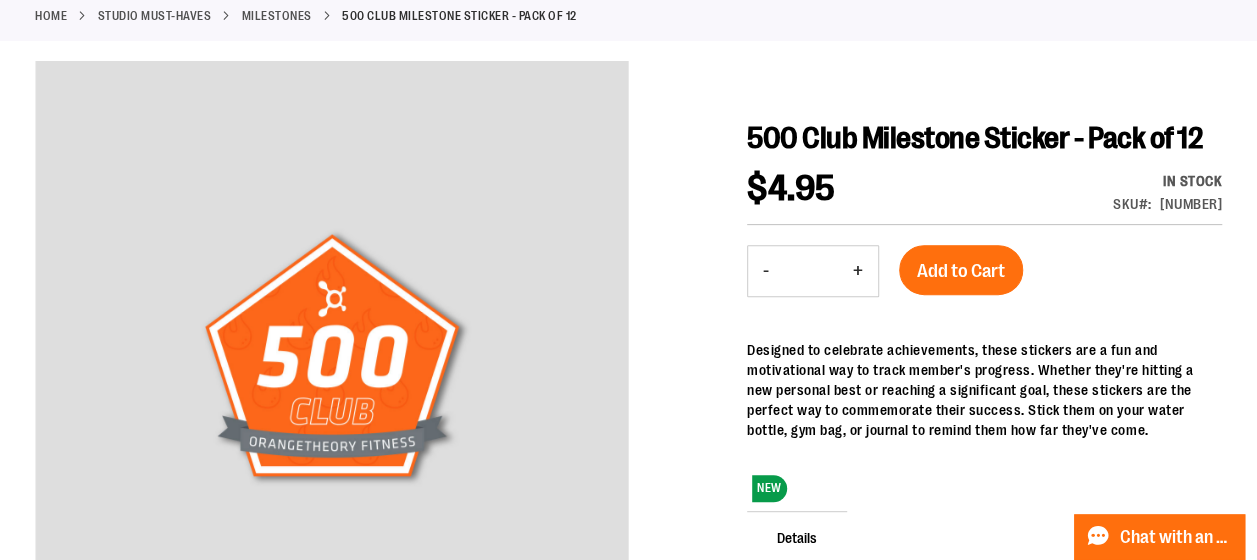 scroll, scrollTop: 0, scrollLeft: 0, axis: both 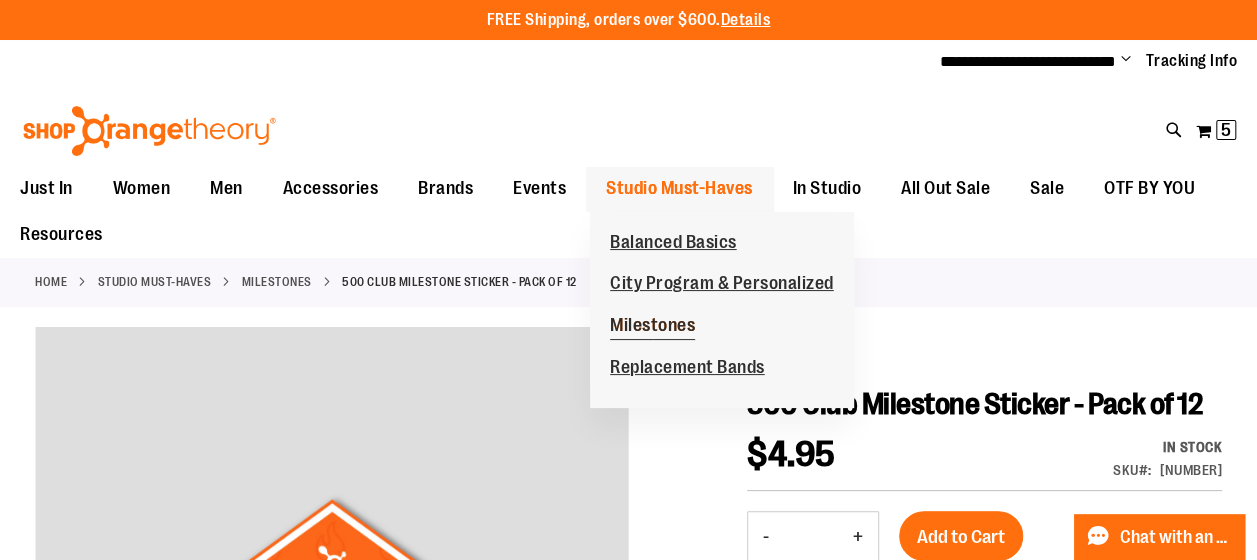 click on "Milestones" at bounding box center (652, 327) 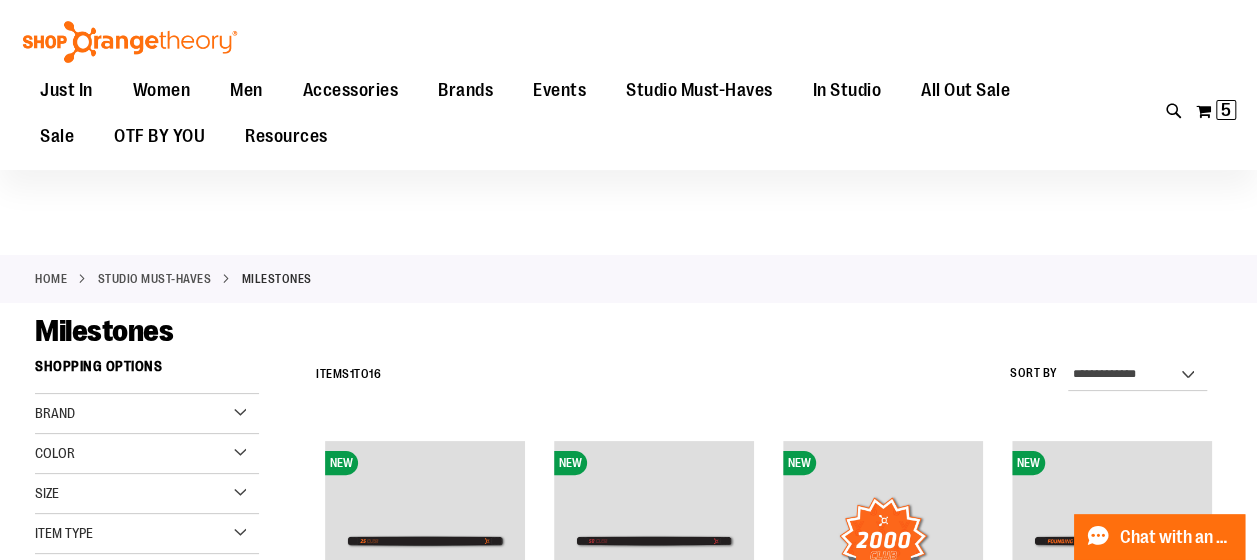 scroll, scrollTop: 202, scrollLeft: 0, axis: vertical 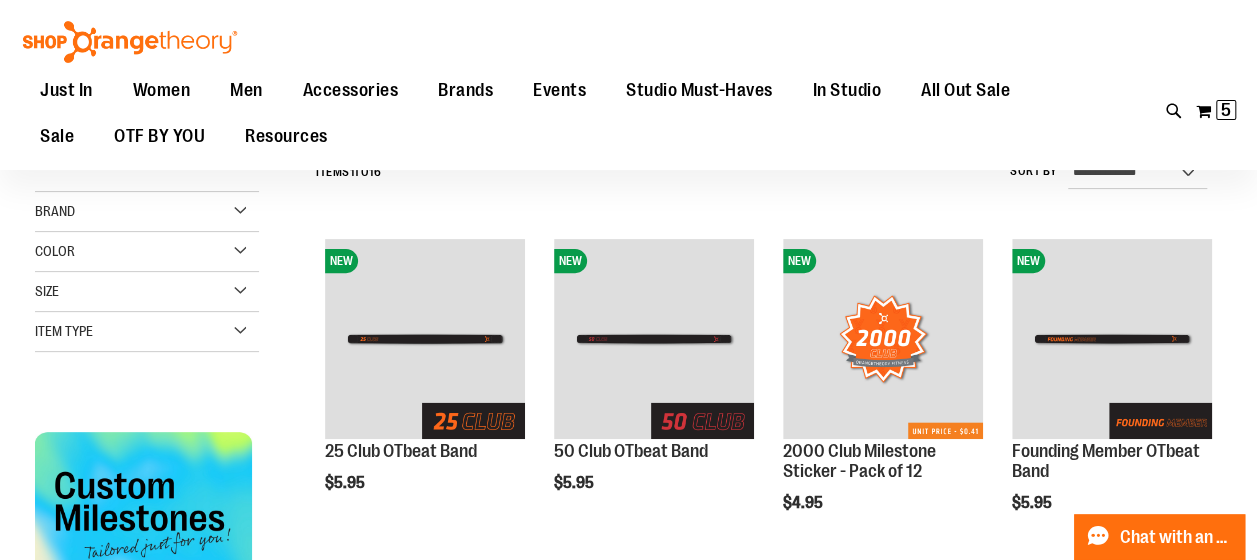 click at bounding box center (1112, 339) 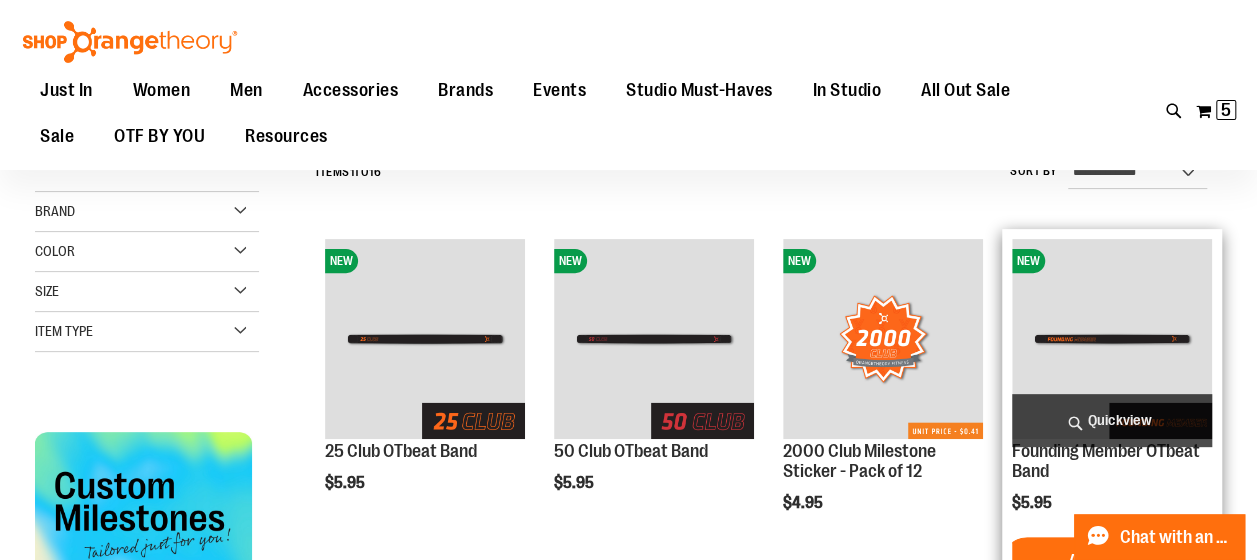 click on "Quickview" at bounding box center [1112, 420] 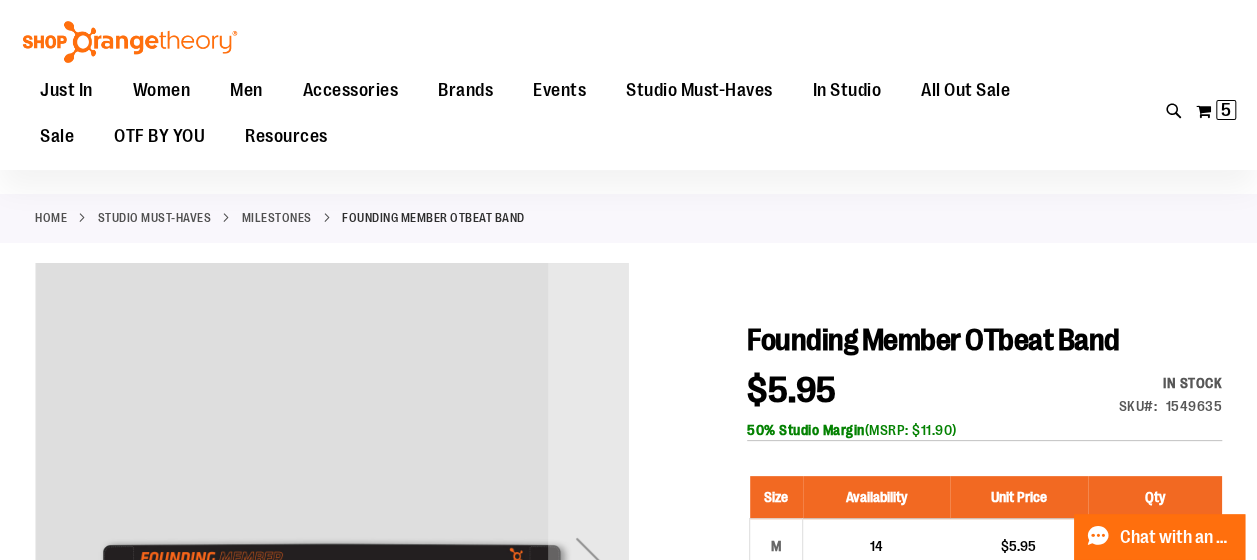 scroll, scrollTop: 0, scrollLeft: 0, axis: both 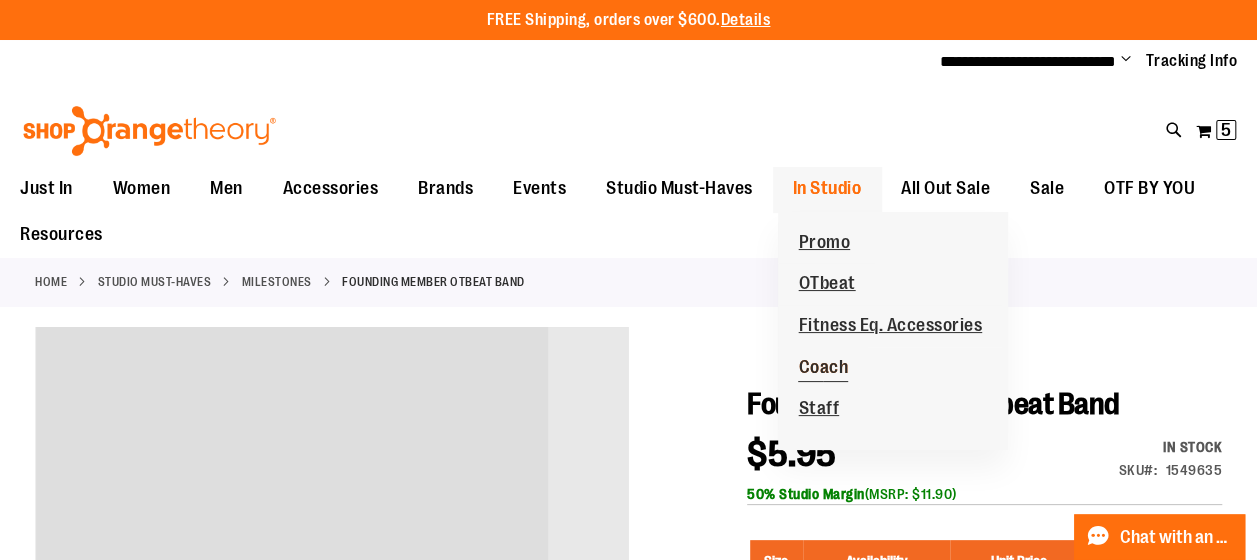 click on "Coach" at bounding box center (823, 369) 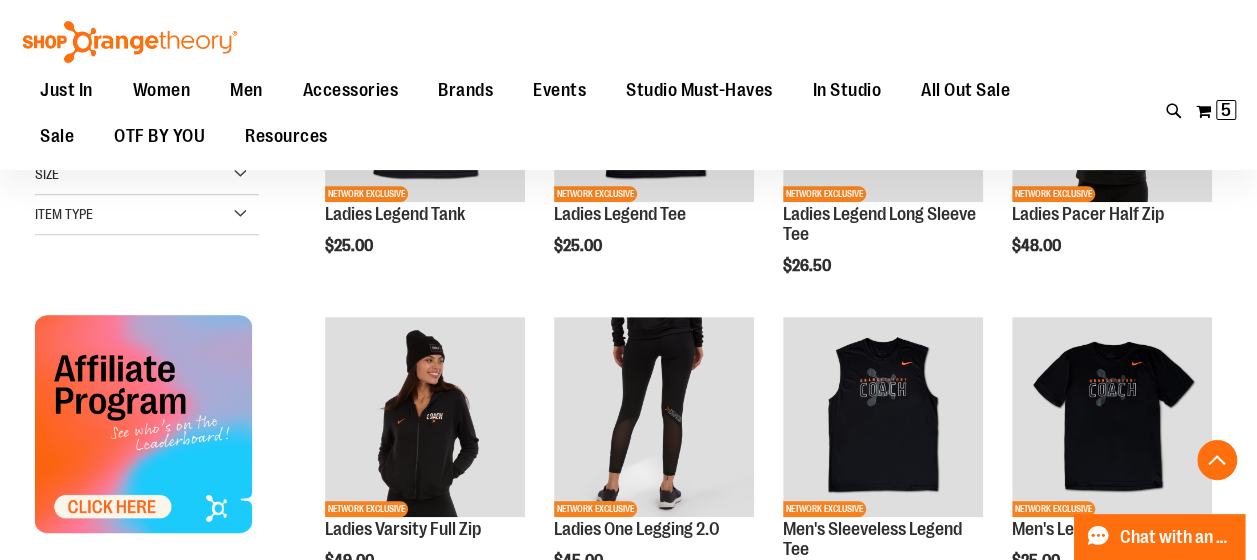 scroll, scrollTop: 500, scrollLeft: 0, axis: vertical 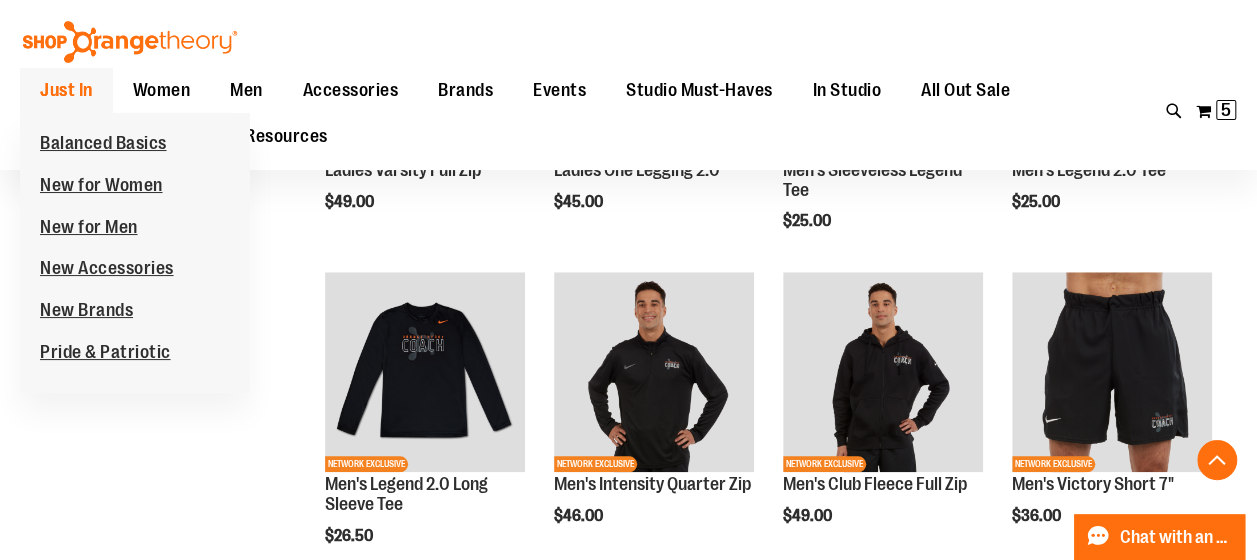 click on "Just In" at bounding box center [66, 90] 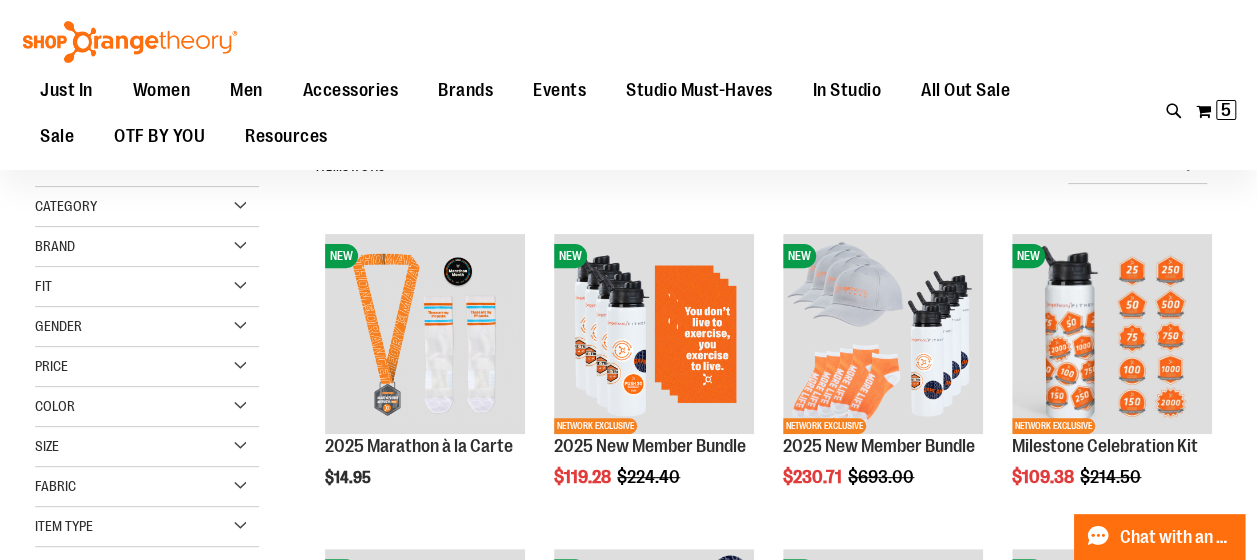 scroll, scrollTop: 211, scrollLeft: 0, axis: vertical 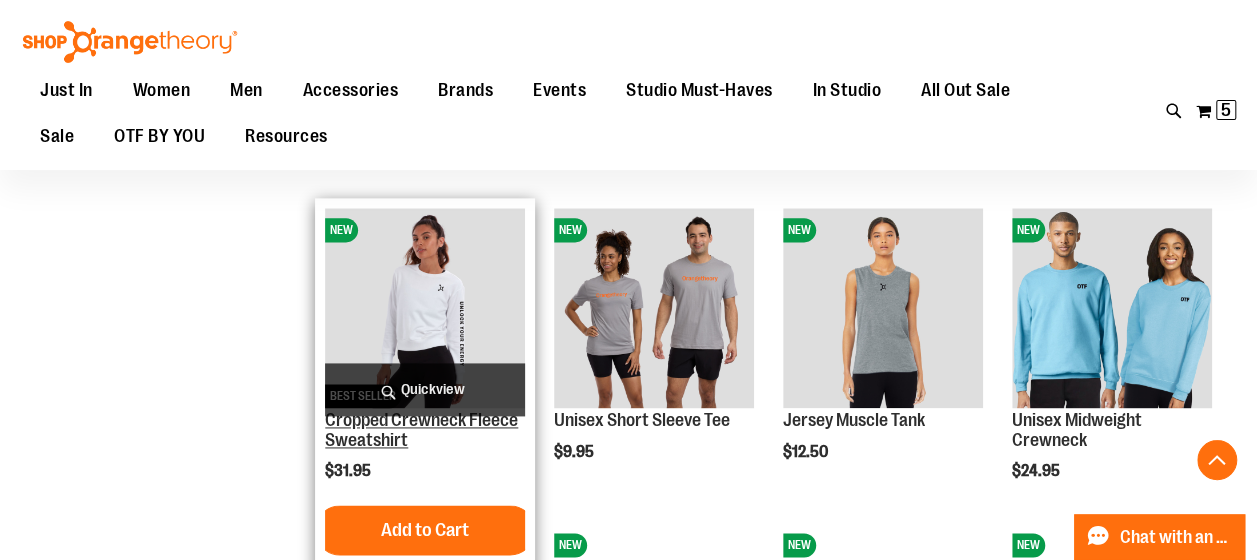 click on "Cropped Crewneck Fleece Sweatshirt" at bounding box center [421, 430] 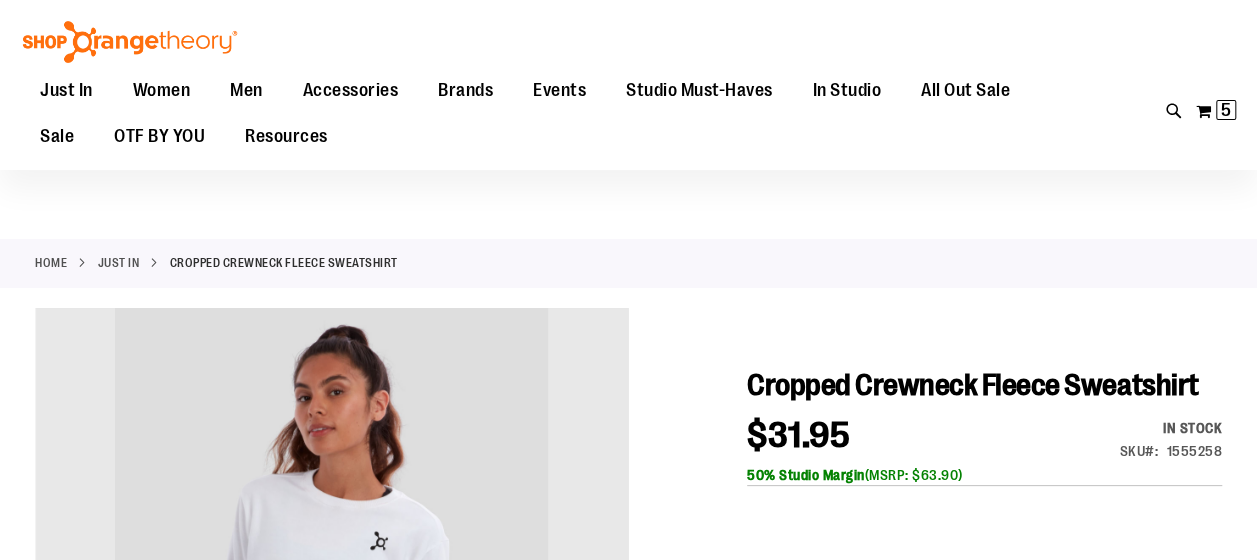scroll, scrollTop: 281, scrollLeft: 0, axis: vertical 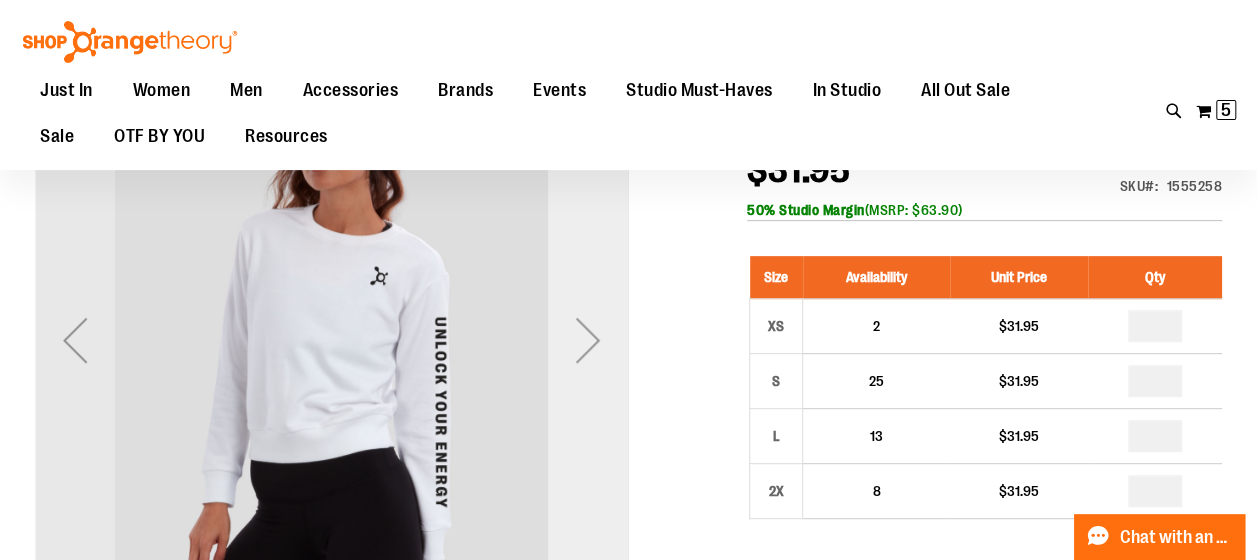 click at bounding box center [588, 340] 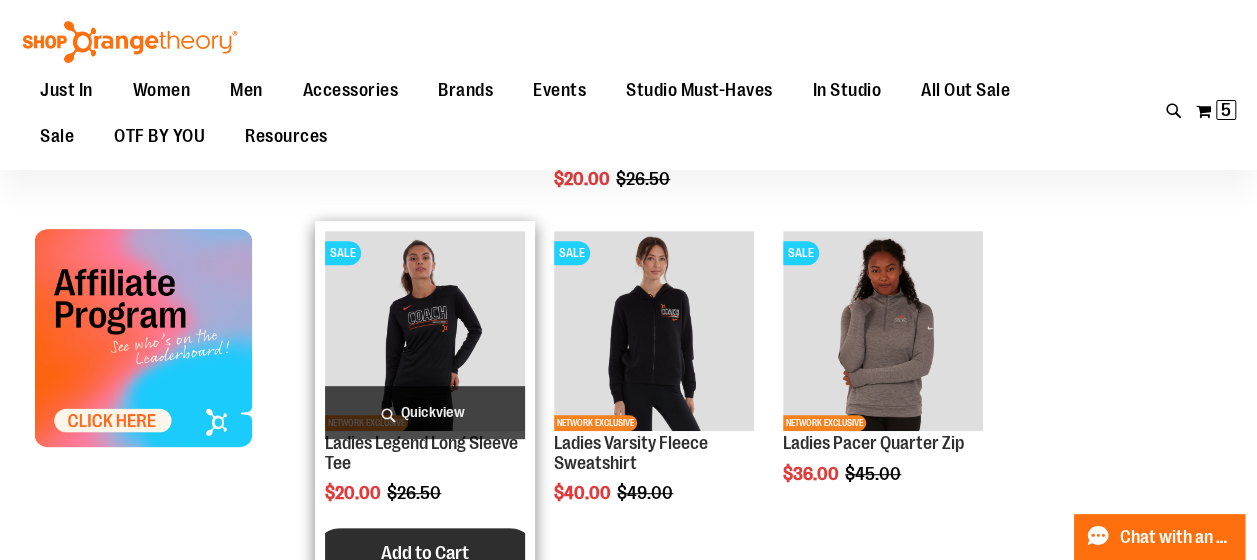 scroll, scrollTop: 269, scrollLeft: 0, axis: vertical 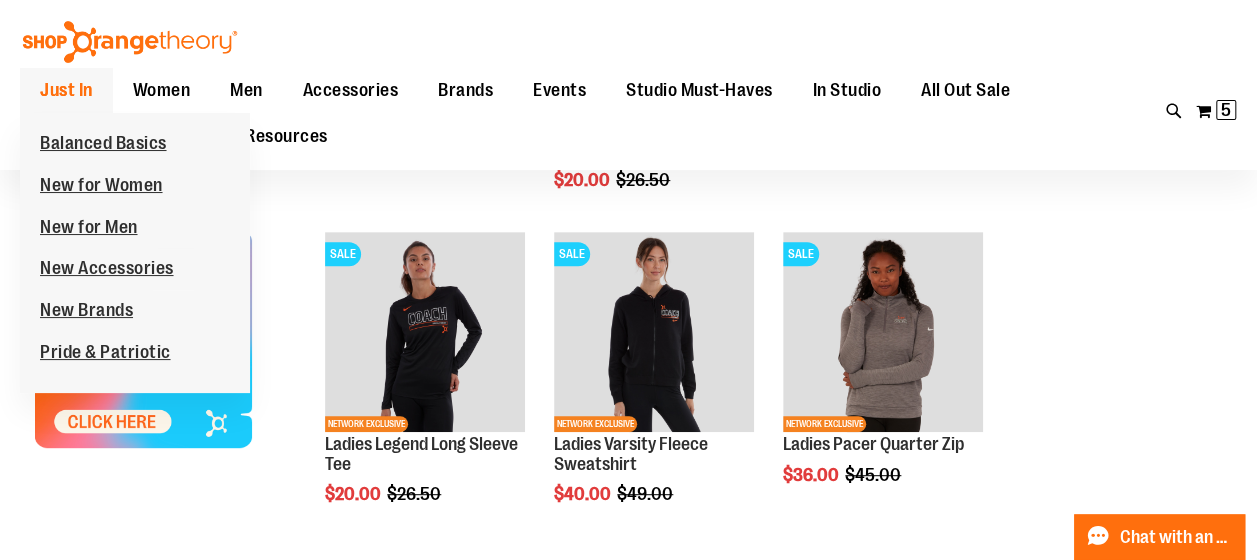 click on "Just In" at bounding box center [66, 90] 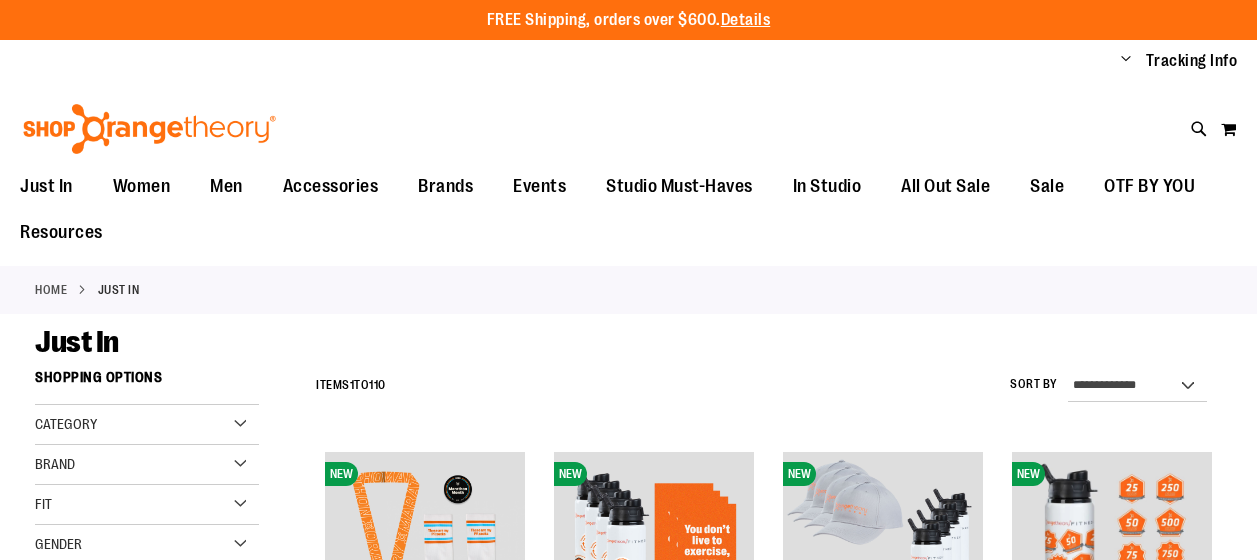 scroll, scrollTop: 0, scrollLeft: 0, axis: both 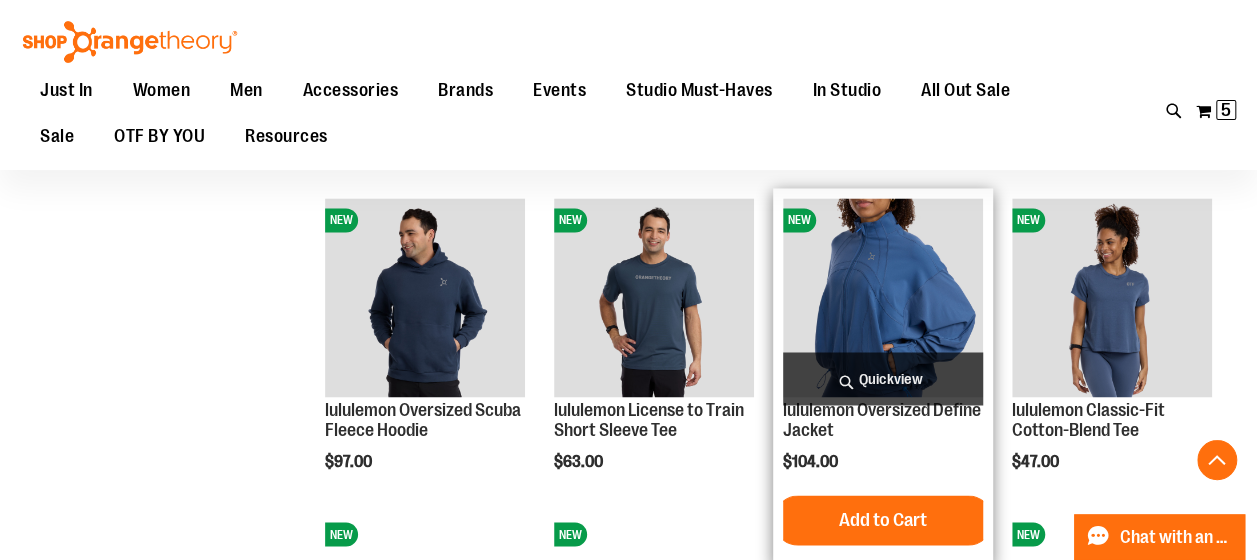 click on "Quickview" at bounding box center [883, 378] 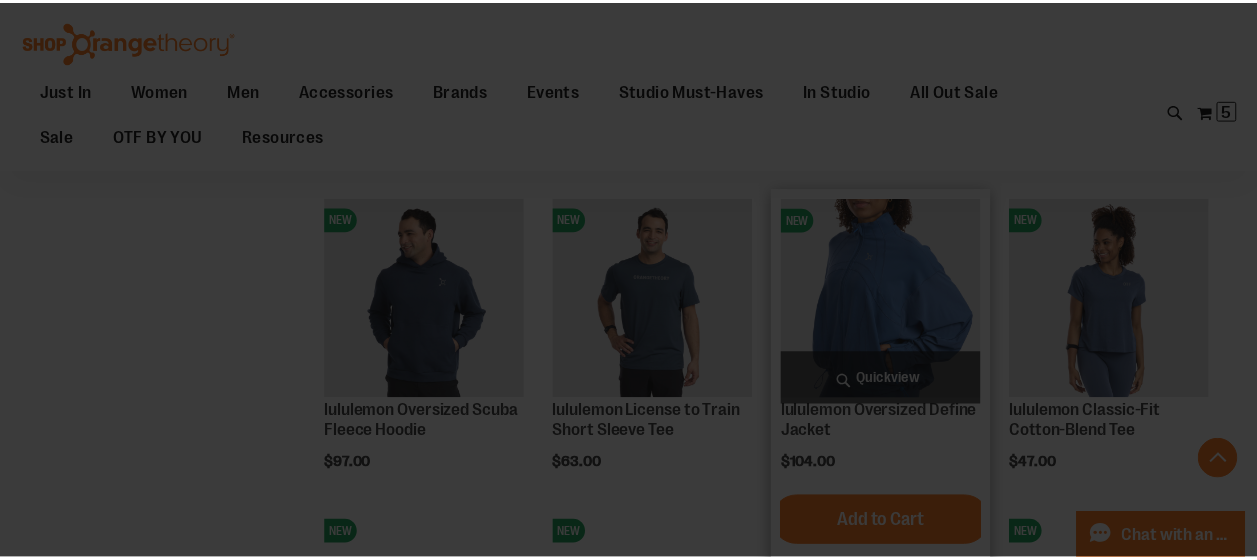 scroll, scrollTop: 0, scrollLeft: 0, axis: both 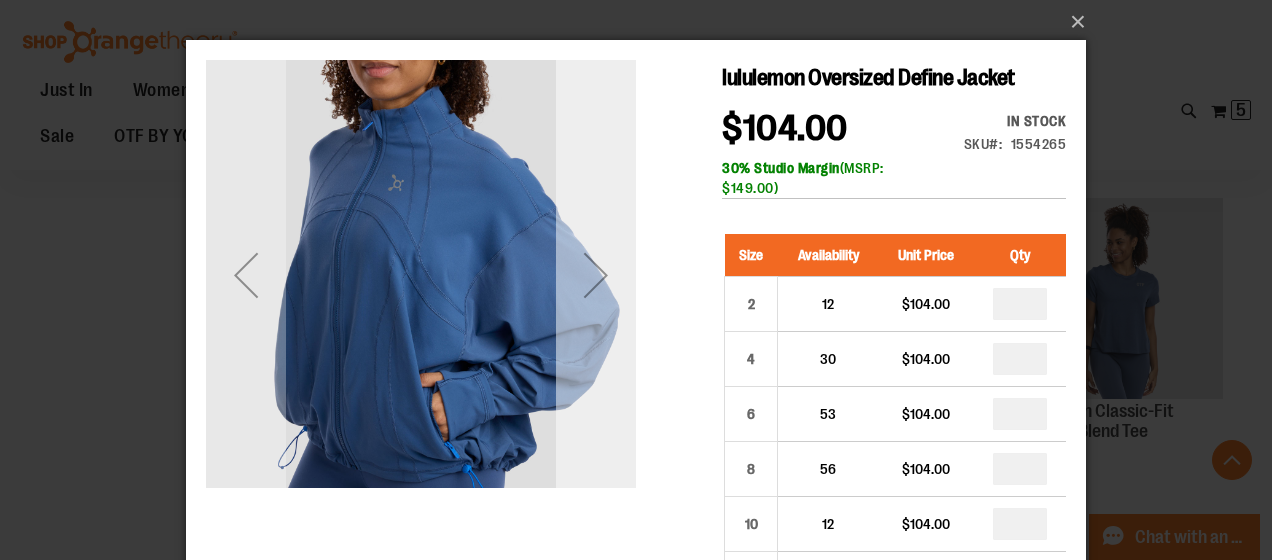 click at bounding box center (596, 275) 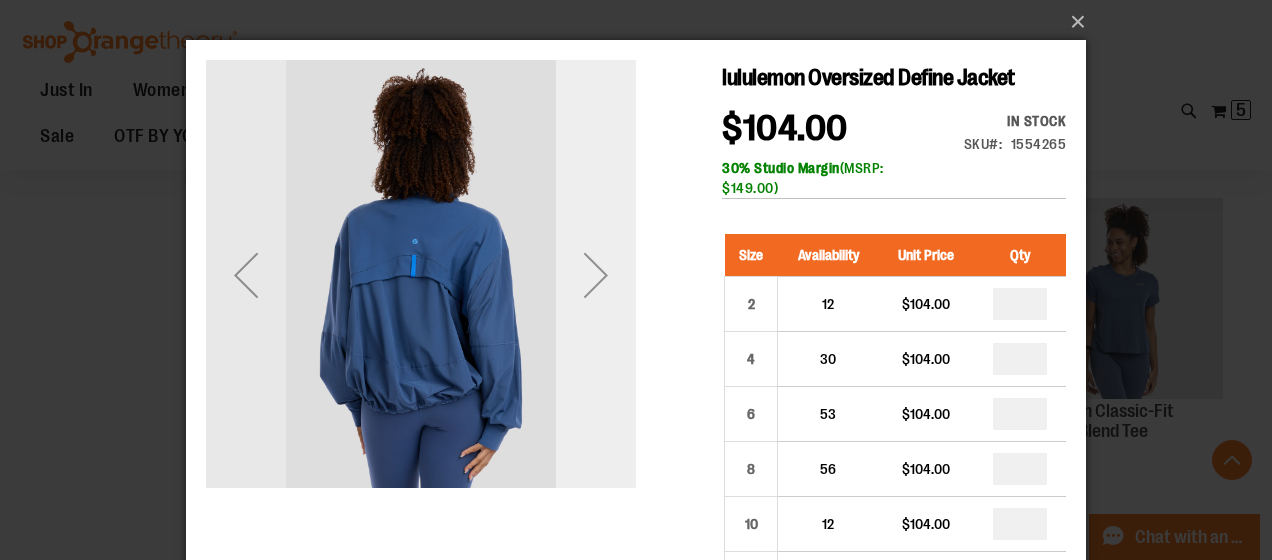 click at bounding box center (596, 275) 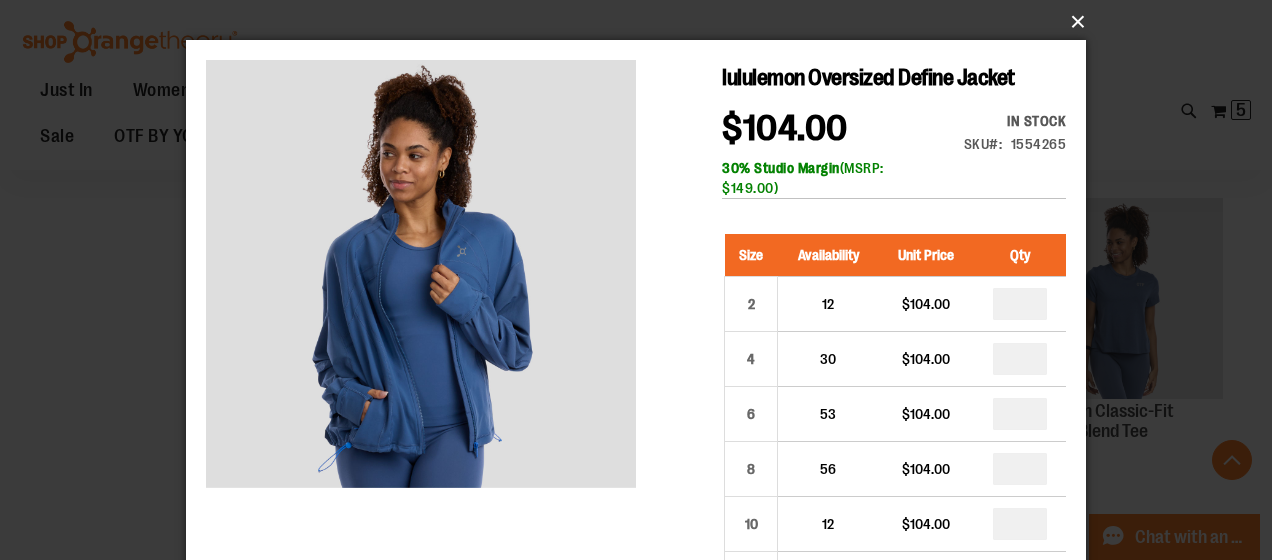 click on "×" at bounding box center [642, 22] 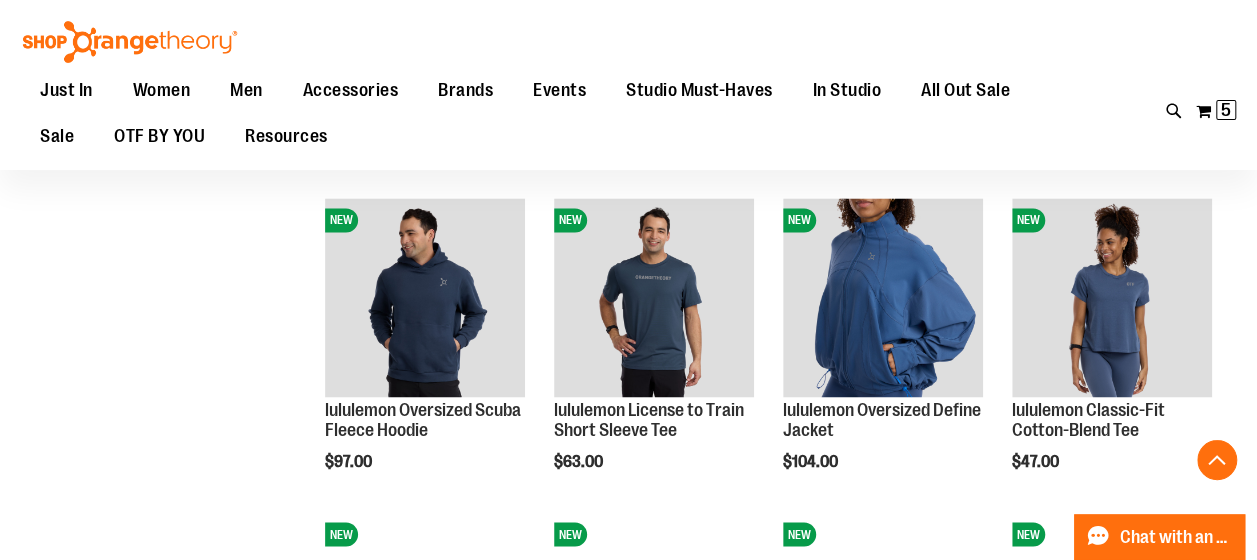 scroll, scrollTop: 1864, scrollLeft: 0, axis: vertical 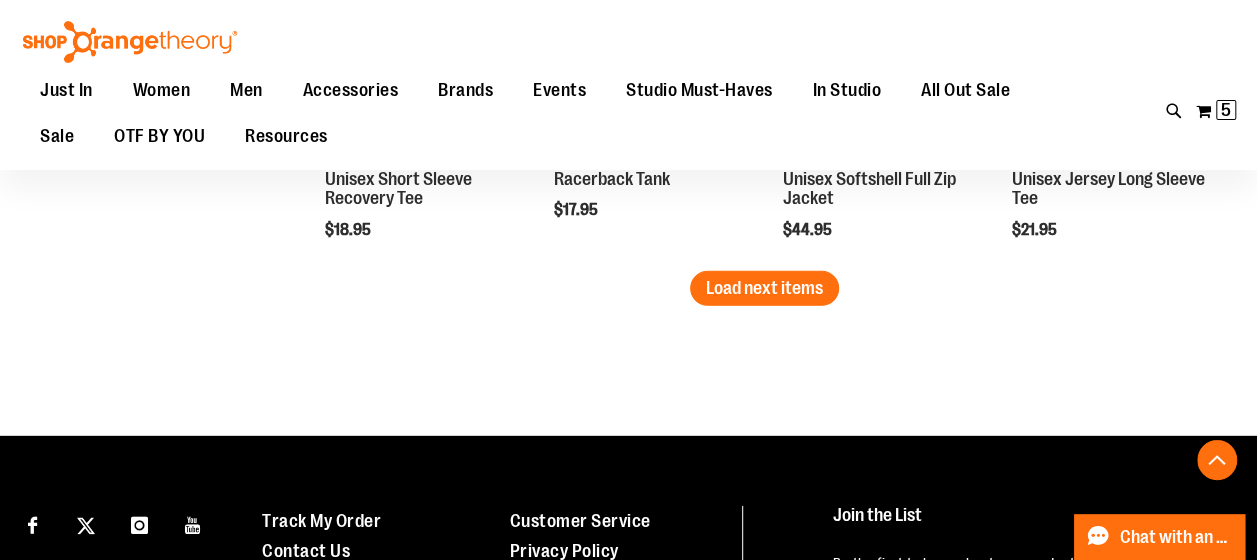 click on "**********" at bounding box center (628, -1108) 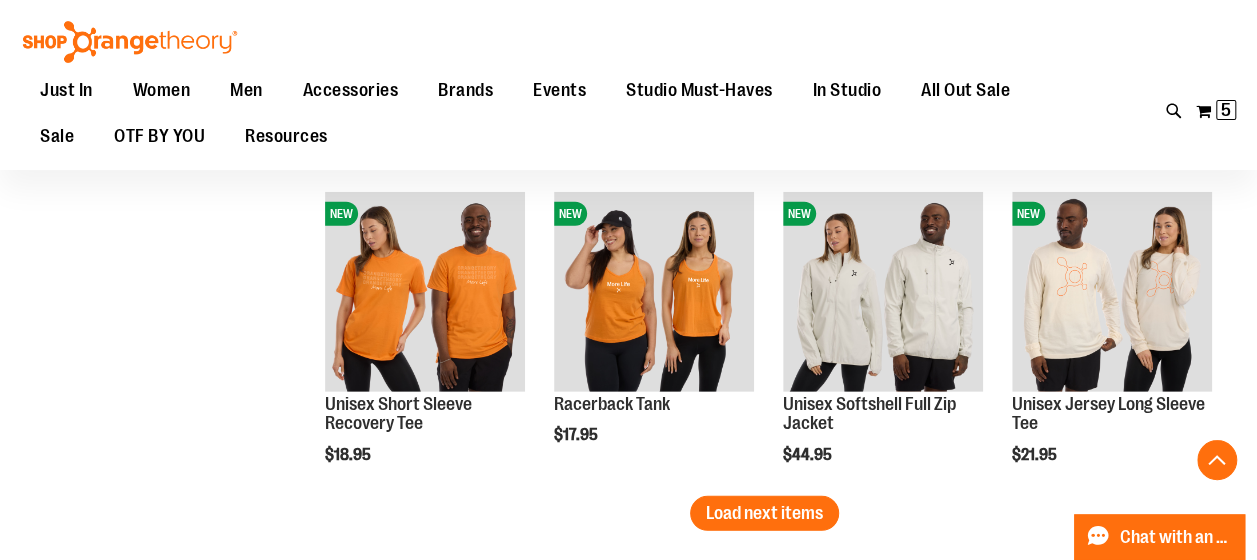 scroll, scrollTop: 2813, scrollLeft: 0, axis: vertical 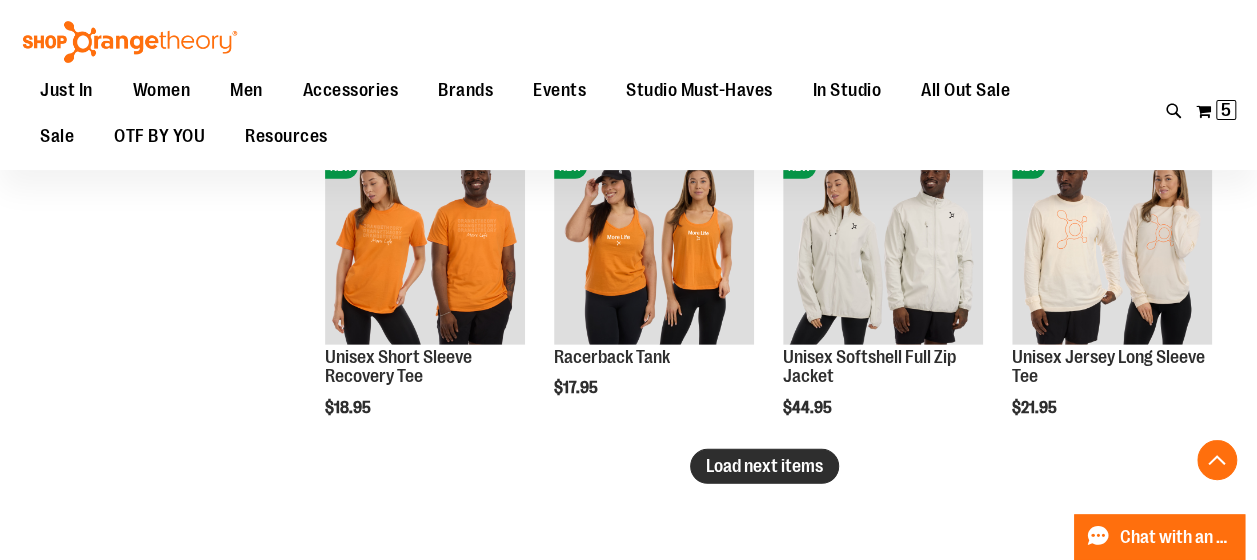 click on "Load next items" at bounding box center (764, 466) 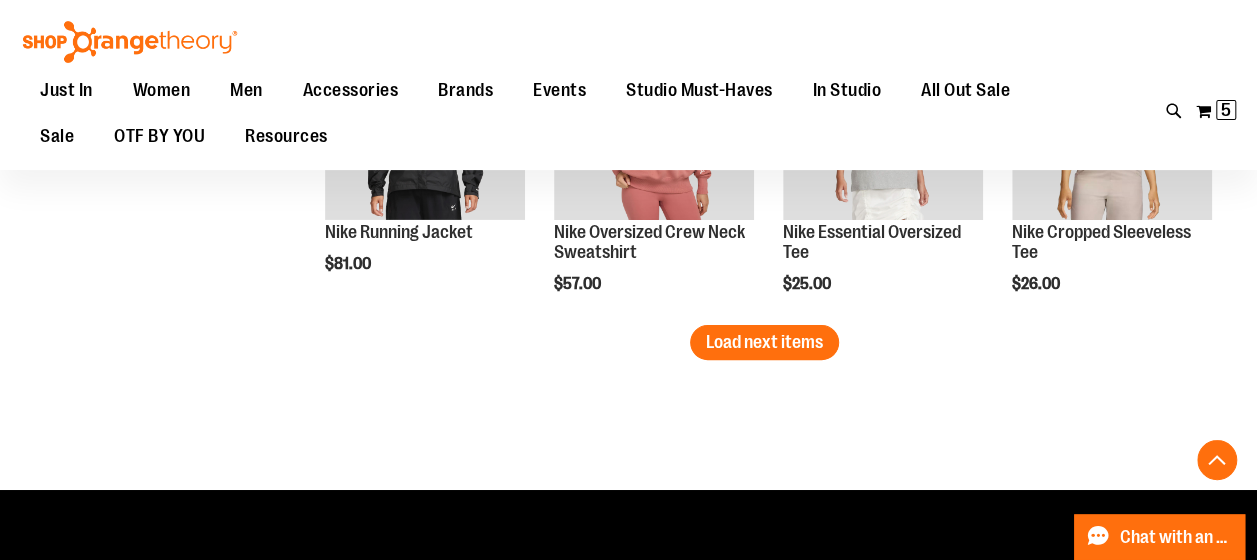 scroll, scrollTop: 3880, scrollLeft: 0, axis: vertical 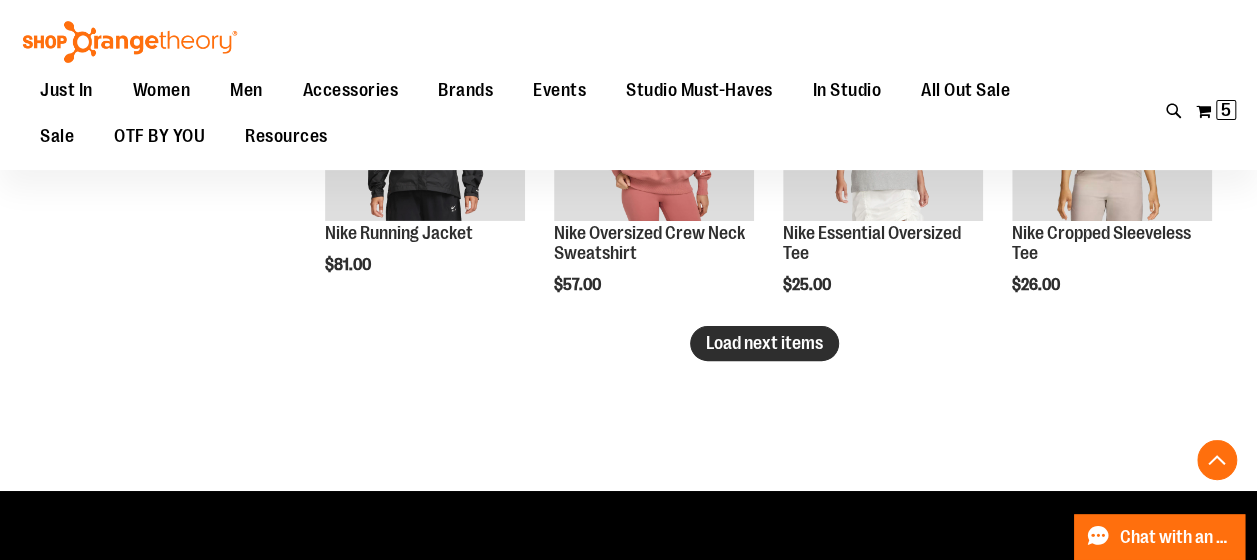 click on "Load next items" at bounding box center [764, 343] 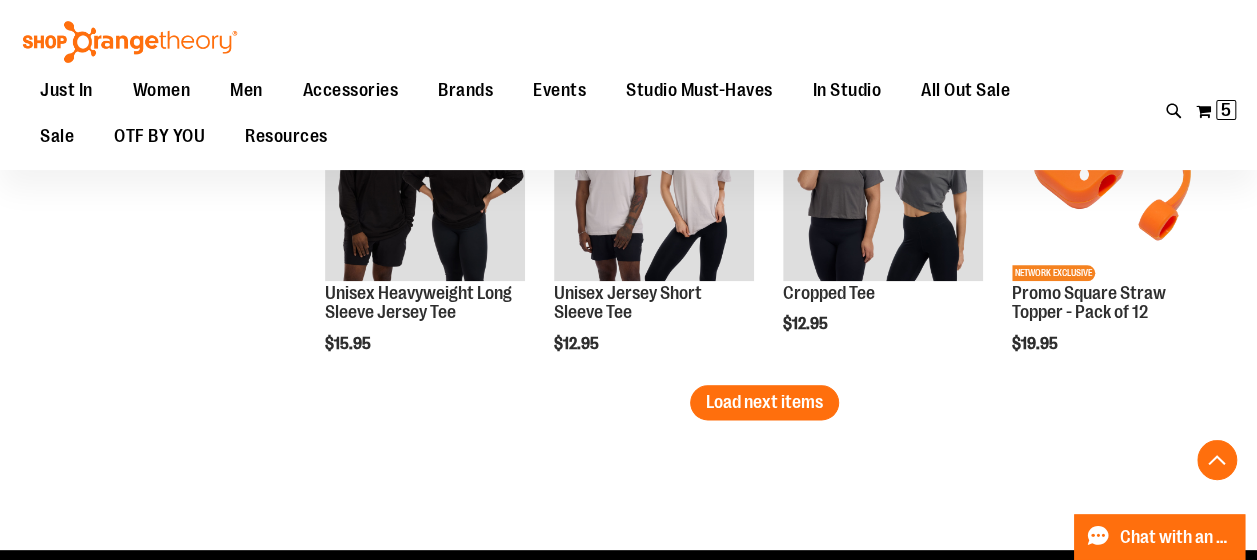 scroll, scrollTop: 4764, scrollLeft: 0, axis: vertical 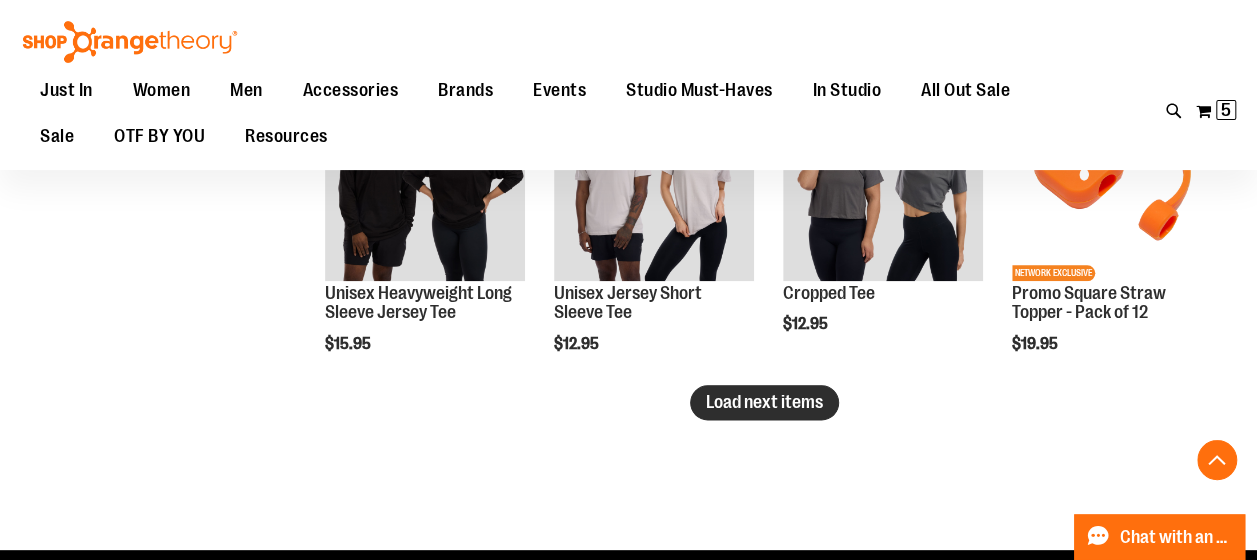 click on "Load next items" at bounding box center [764, 402] 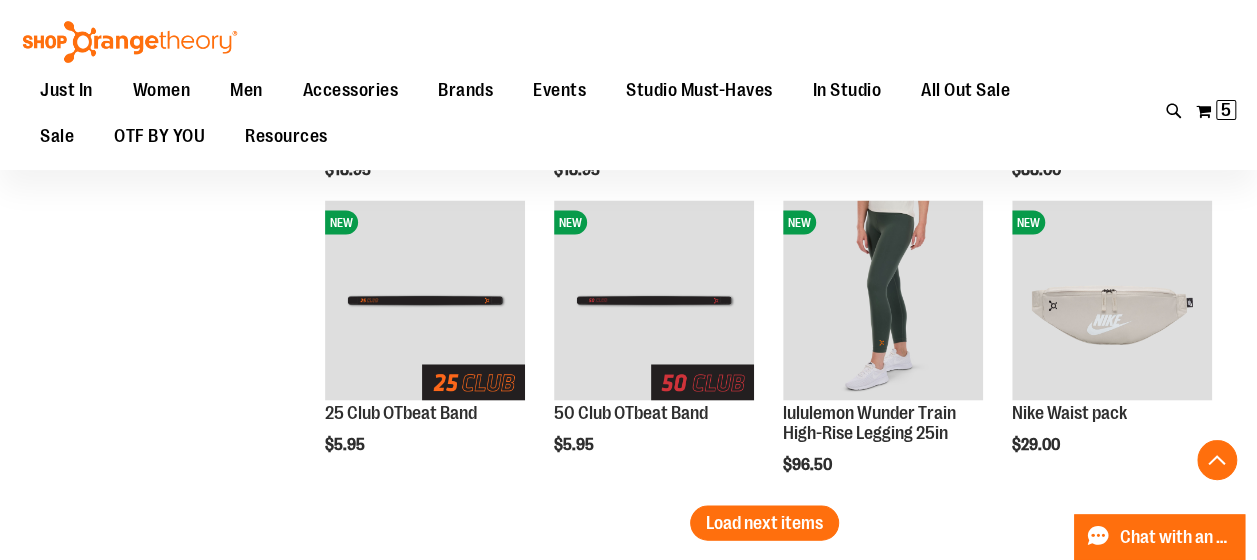 scroll, scrollTop: 5588, scrollLeft: 0, axis: vertical 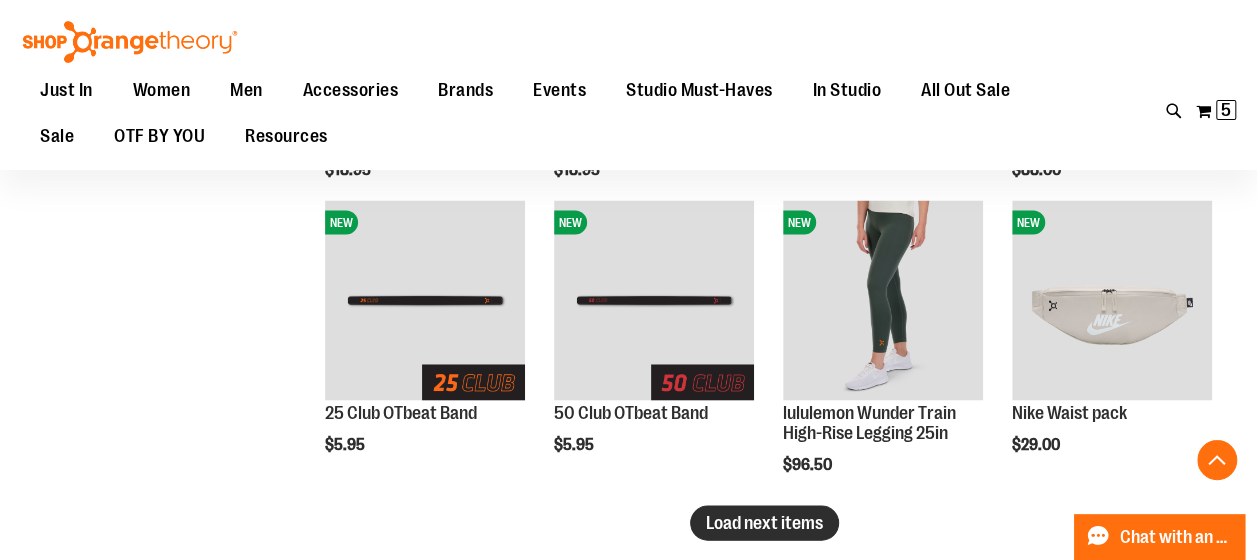 click on "Load next items" at bounding box center [764, 522] 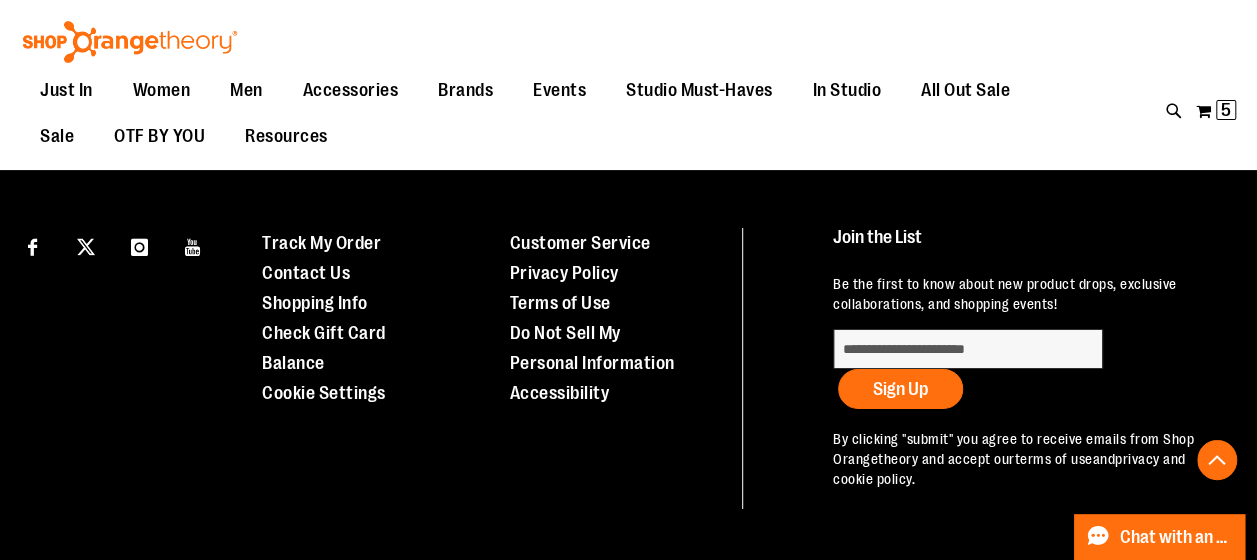 scroll, scrollTop: 6690, scrollLeft: 0, axis: vertical 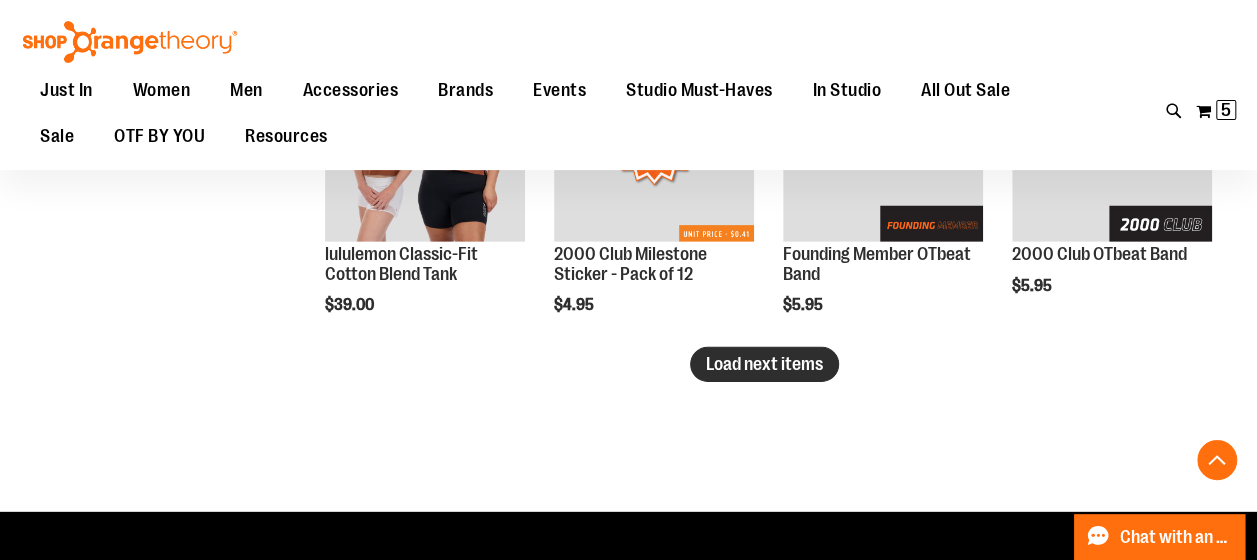 click on "Load next items" at bounding box center (764, 364) 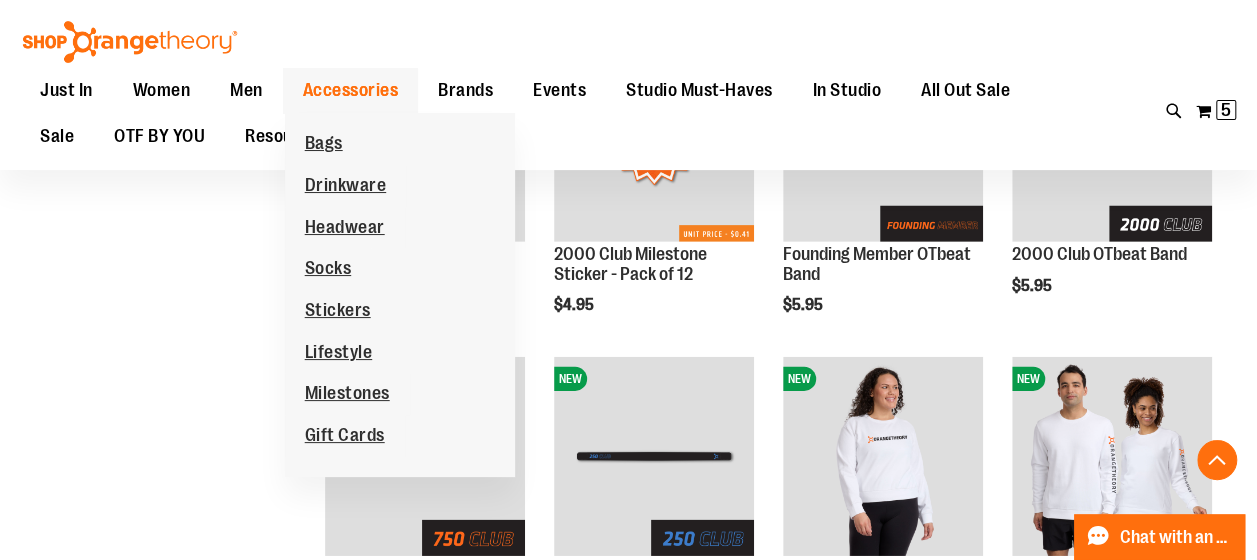 click on "Accessories" at bounding box center [351, 90] 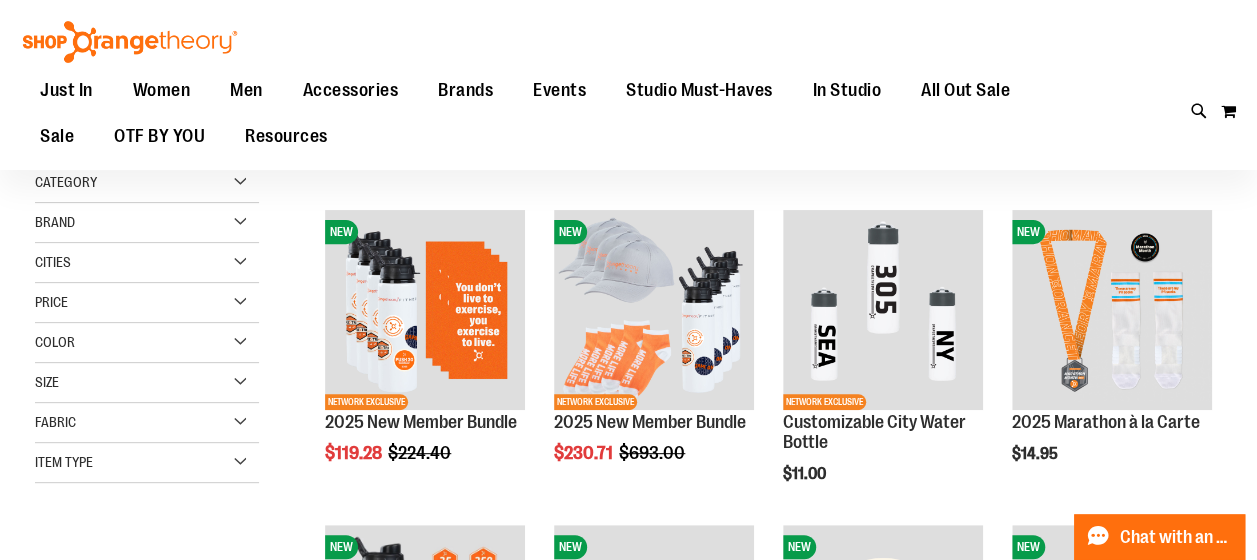 scroll, scrollTop: 230, scrollLeft: 0, axis: vertical 